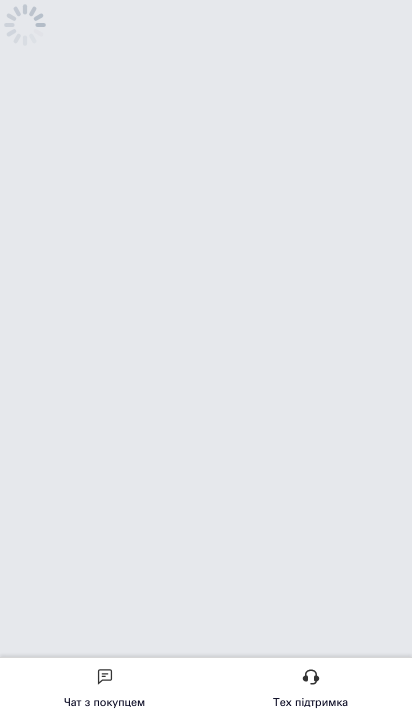 scroll, scrollTop: 0, scrollLeft: 0, axis: both 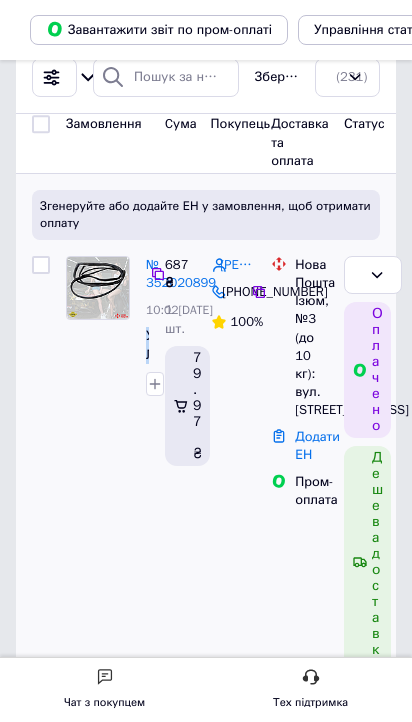 drag, startPoint x: 549, startPoint y: 337, endPoint x: 393, endPoint y: 321, distance: 156.81836 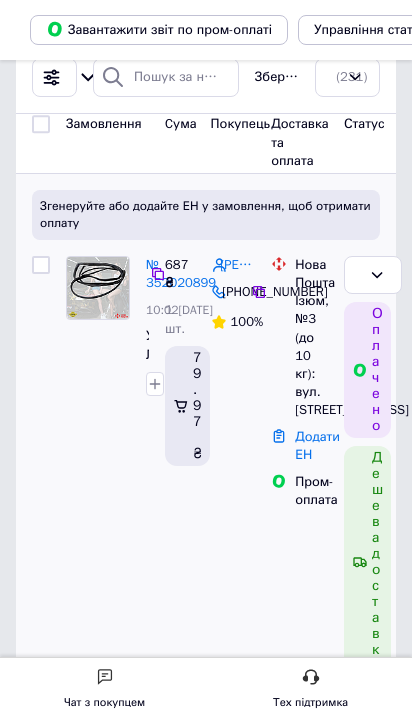 click on "№ 352020899 10:02, 10.07.2025 Ущільнювач Лобового скла Renault Kangoo (2001-2007) (Мінівен)" at bounding box center [147, 326] 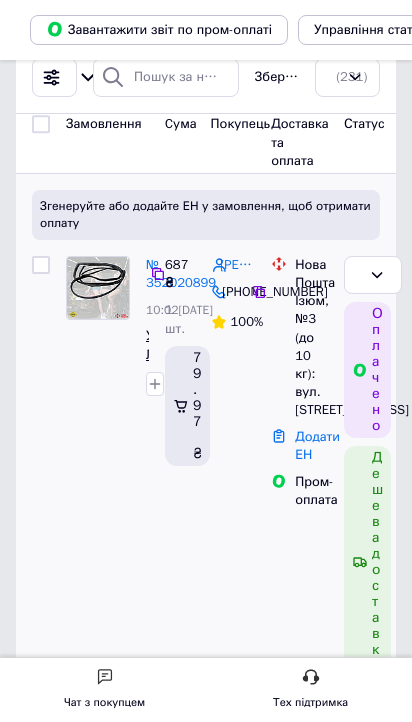 click on "Ущільнювач Лобового скла Renault Kangoo ([DATE]-[DATE]) (Мінівен)" at bounding box center (183, 400) 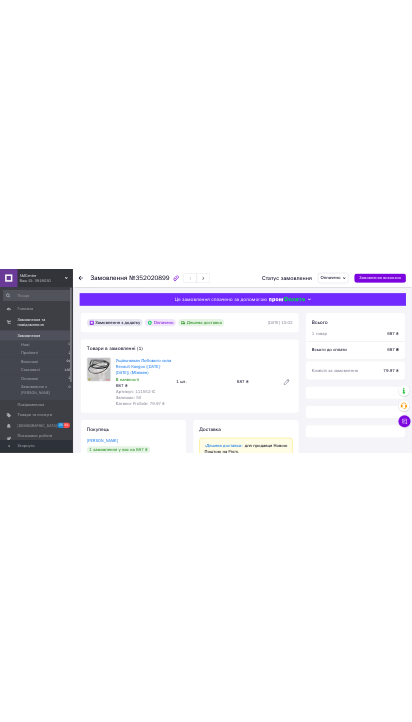 scroll, scrollTop: 0, scrollLeft: 0, axis: both 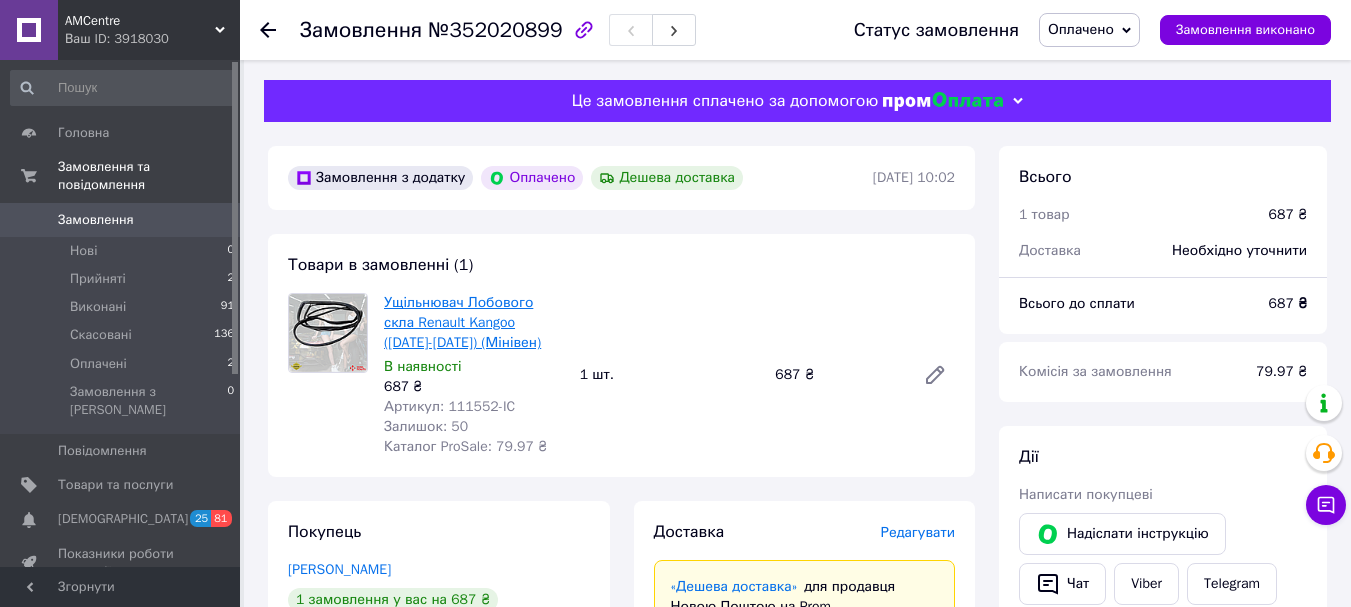click on "Ущільнювач Лобового скла Renault Kangoo ([DATE]-[DATE]) (Мінівен)" at bounding box center [462, 322] 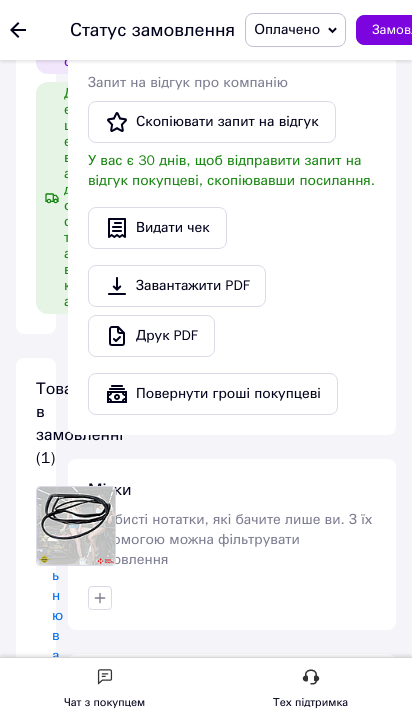 scroll, scrollTop: 800, scrollLeft: 0, axis: vertical 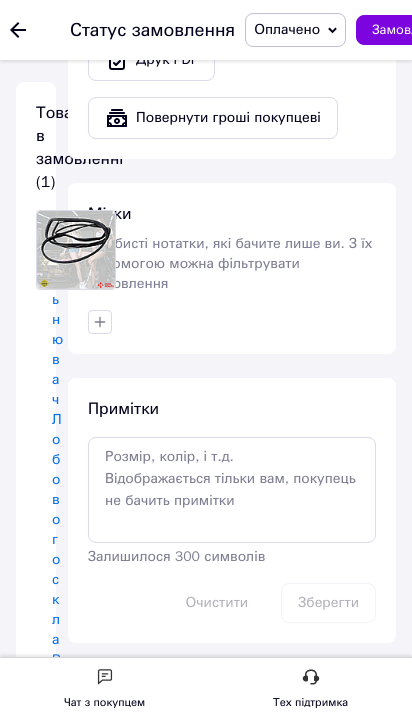 click on "Доставка Редагувати «Дешева доставка»   для продавця Новою Поштою на Prom. Доставку оплачують: 30 ₴   — продавець , при замовленні від 700 ₴, коли воно отримане покупцем (списуються з Балансу); залишок — Prom. Для покупця доставка безкоштовна. Платник зміниться на Третю особу в момент відправки. Додавайте ЕН не пізніше, ніж у день відправки. Нова Пошта (платна) Отримувач Мамченко Андрей Телефон отримувача +380932564816 Адреса Ізюм, №3 (до 10 кг): вул. Гоголя, 12 Дата відправки 10.07.2025 Платник   Отримувач Оціночна вартість 687 ₴ Передати номер або Згенерувати ЕН" at bounding box center (62, 2821) 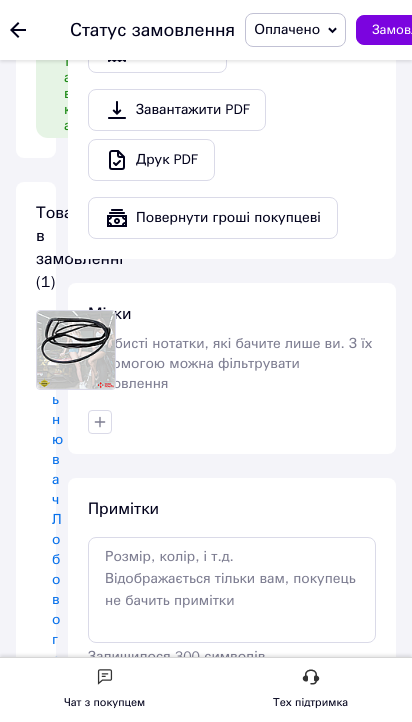 scroll, scrollTop: 607, scrollLeft: 0, axis: vertical 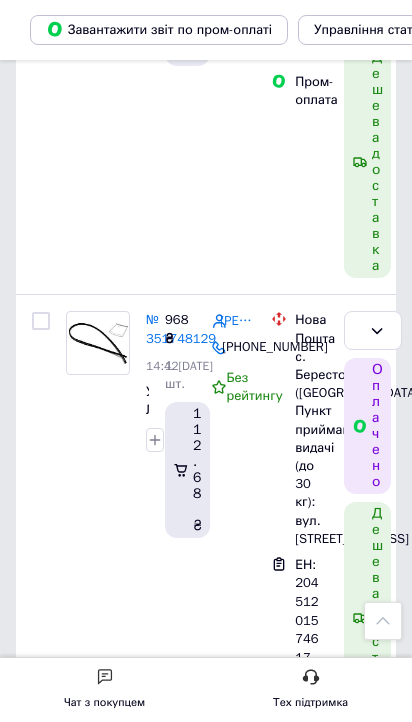 click on "№ 351350266" at bounding box center (181, 1033) 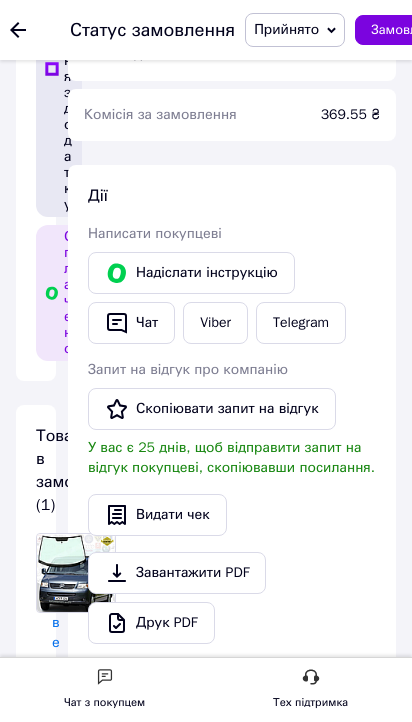 scroll, scrollTop: 192, scrollLeft: 0, axis: vertical 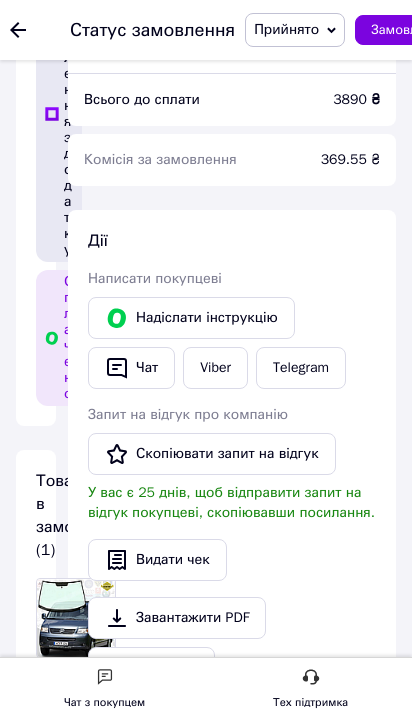 click on "Редагувати" at bounding box center [99, 2021] 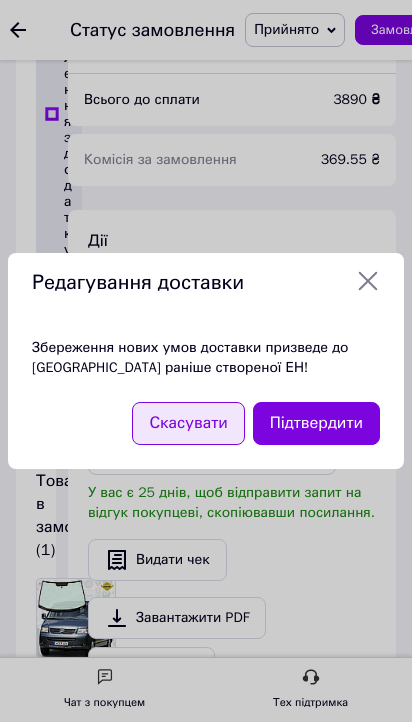 click on "Скасувати" at bounding box center (188, 423) 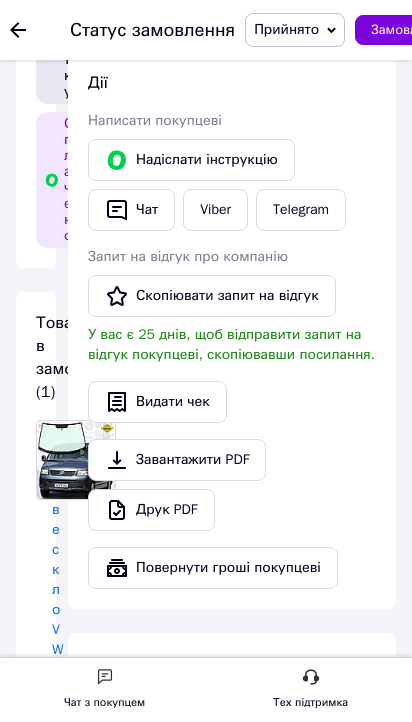 scroll, scrollTop: 400, scrollLeft: 0, axis: vertical 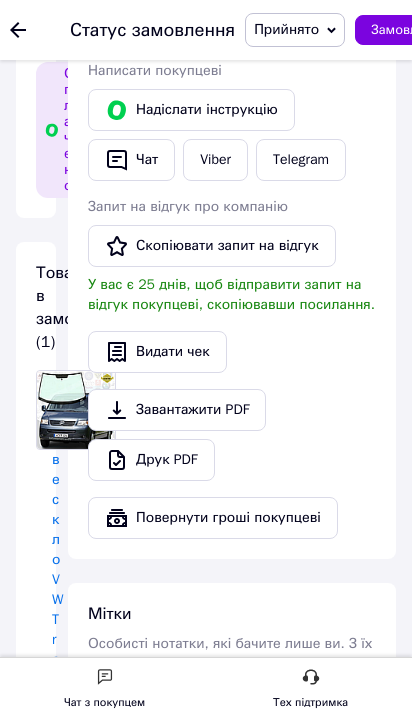 click on "Редагувати" at bounding box center (99, 1813) 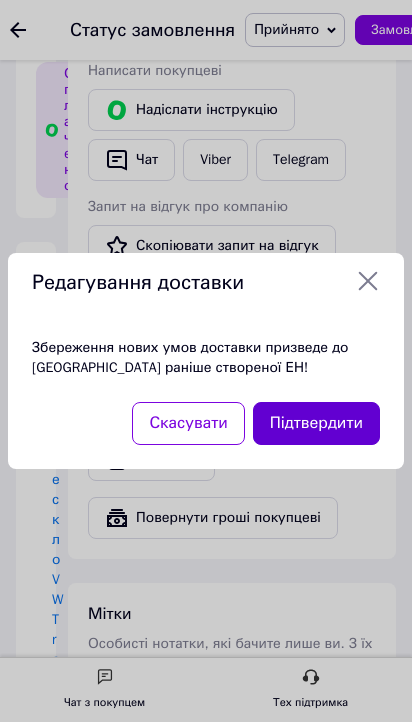 click on "Підтвердити" at bounding box center [316, 423] 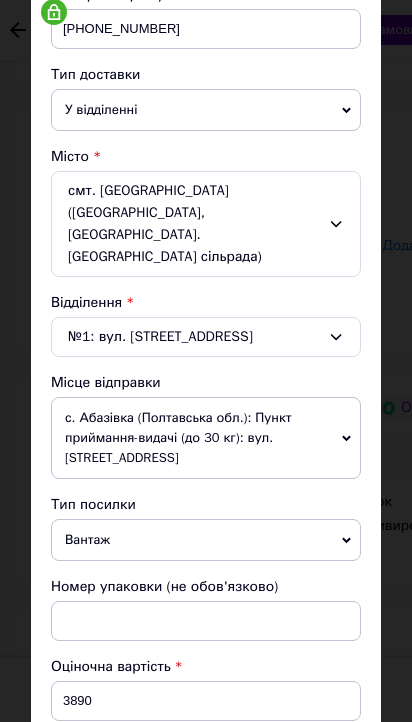 scroll, scrollTop: 743, scrollLeft: 0, axis: vertical 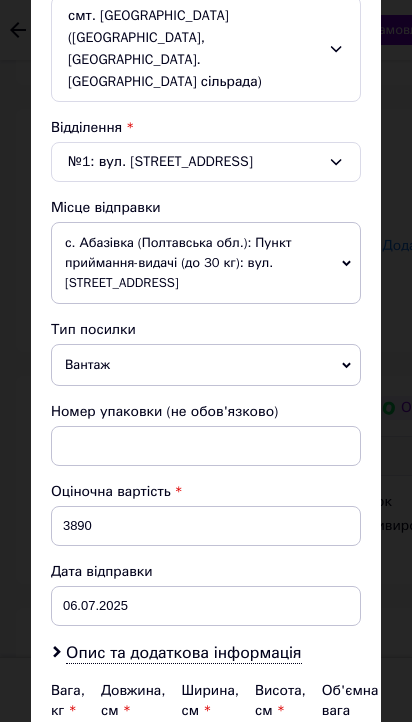 drag, startPoint x: 895, startPoint y: 498, endPoint x: 924, endPoint y: 494, distance: 29.274563 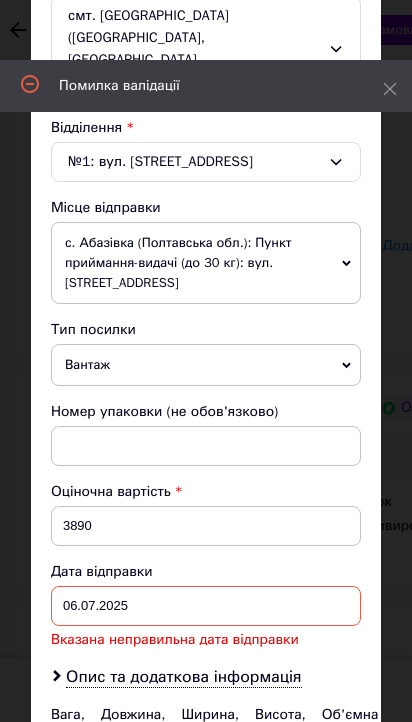 click on "Номер упаковки (не обов'язково) Оціночна вартість 3890 Дата відправки 06.07.2025 < 2025 > < Июль > Пн Вт Ср Чт Пт Сб Вс 30 1 2 3 4 5 6 7 8 9 10 11 12 13 14 15 16 17 18 19 20 21 22 23 24 25 26 27 28 29 30 31 1 2 3 4 5 6 7 8 9 10 Вказана неправильна дата відправки" at bounding box center [206, 526] 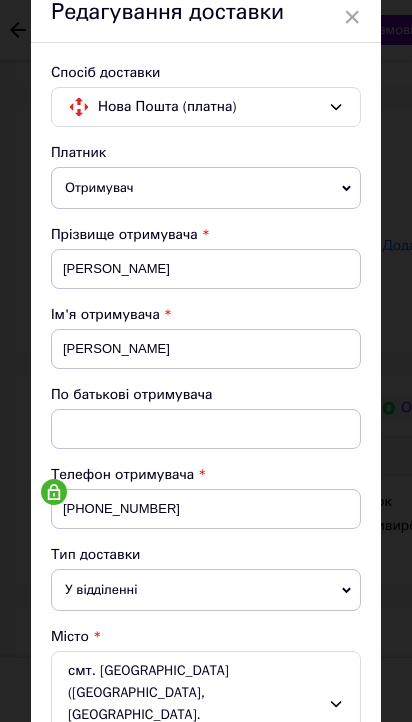 scroll, scrollTop: 0, scrollLeft: 0, axis: both 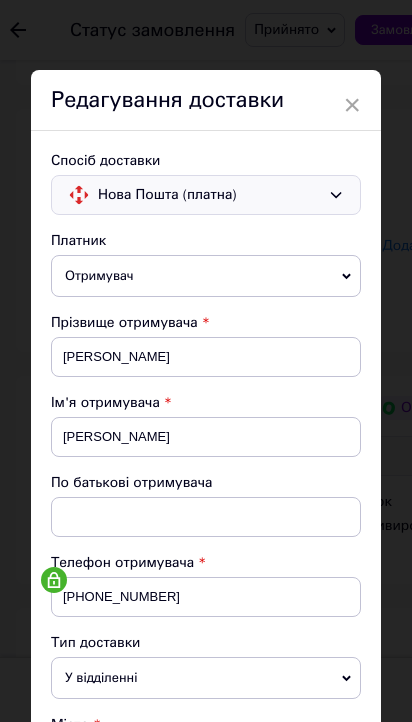 click on "Нова Пошта (платна)" at bounding box center [206, 195] 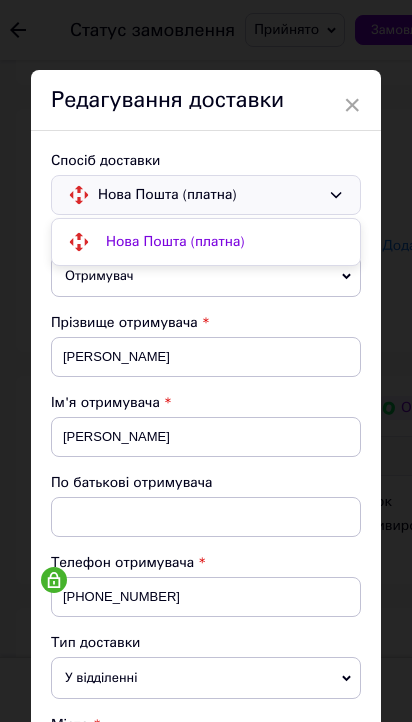 click on "Нова Пошта (платна) Нова Пошта (платна)" at bounding box center [206, 195] 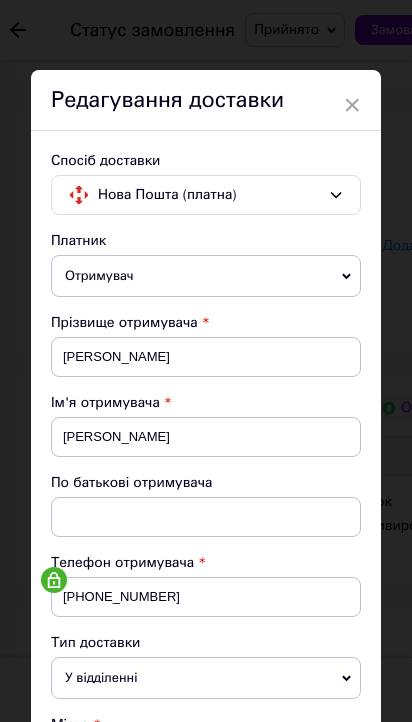 click on "Отримувач" at bounding box center (206, 276) 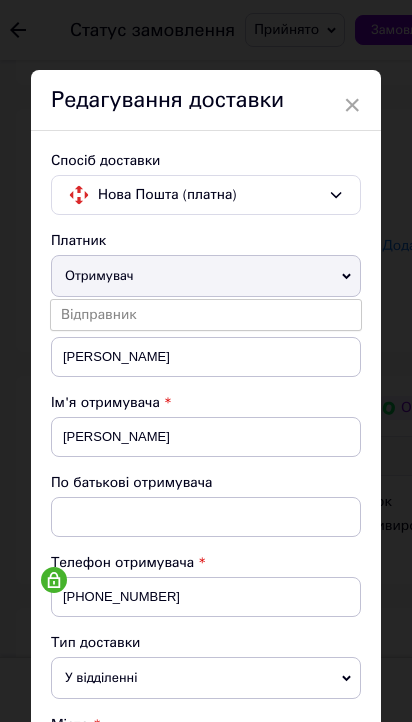click on "Отримувач" at bounding box center [206, 276] 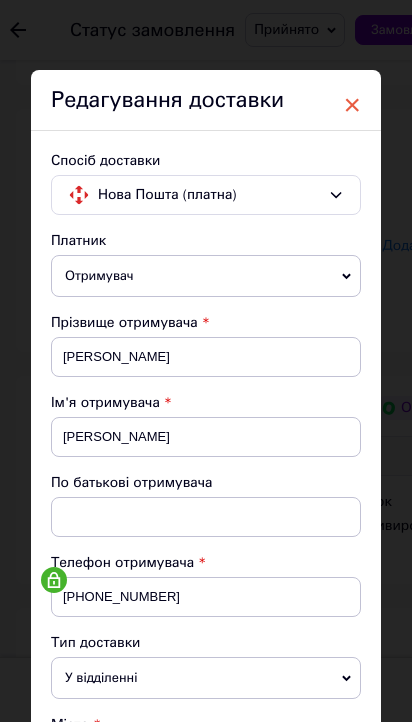 click on "×" at bounding box center (353, 105) 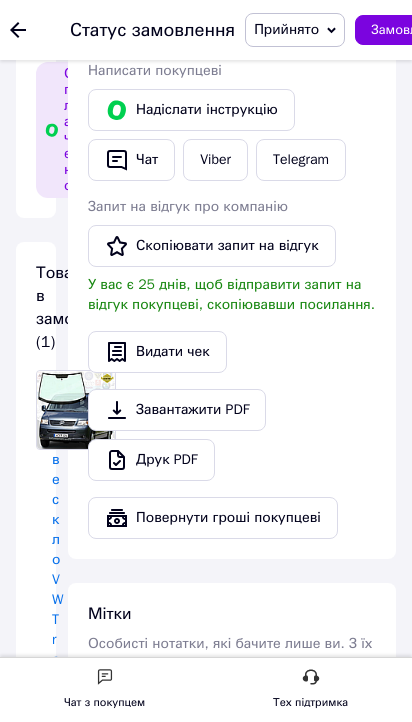 click on "20451200254117" at bounding box center (62, 1999) 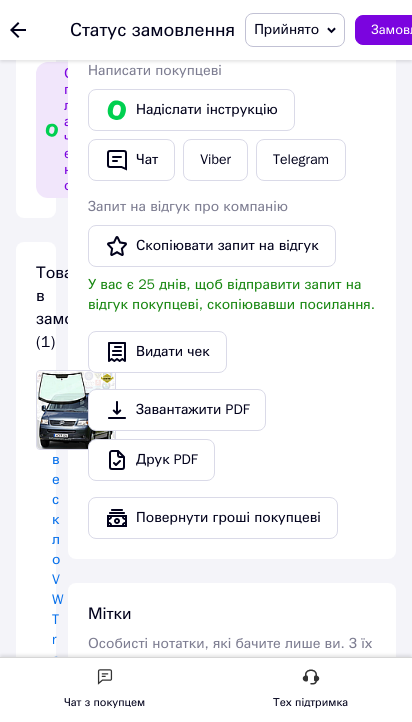 click on "Чат з покупцем" at bounding box center [0, 0] 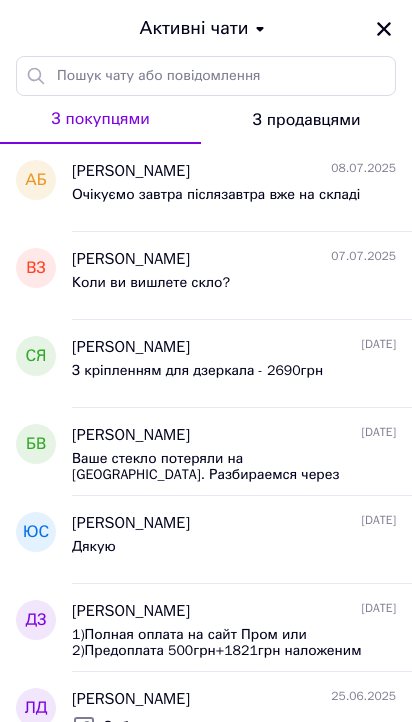 click on "Активні чати" at bounding box center (206, 28) 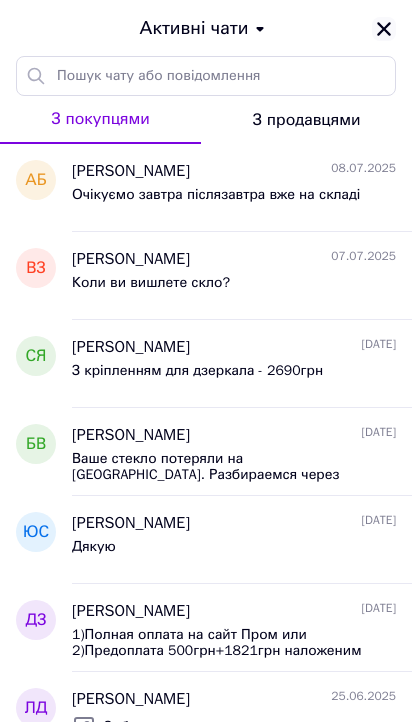 click 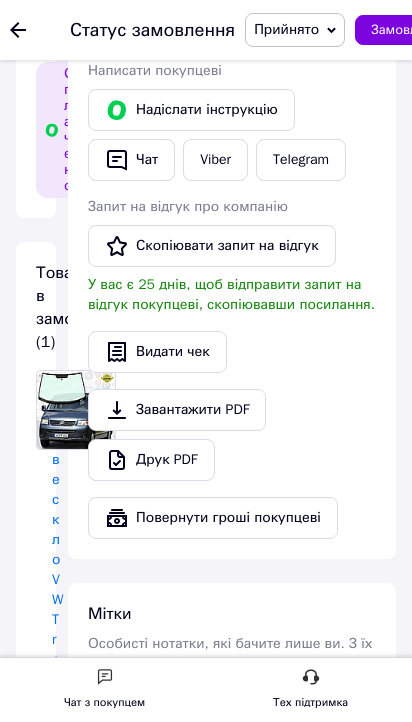 click 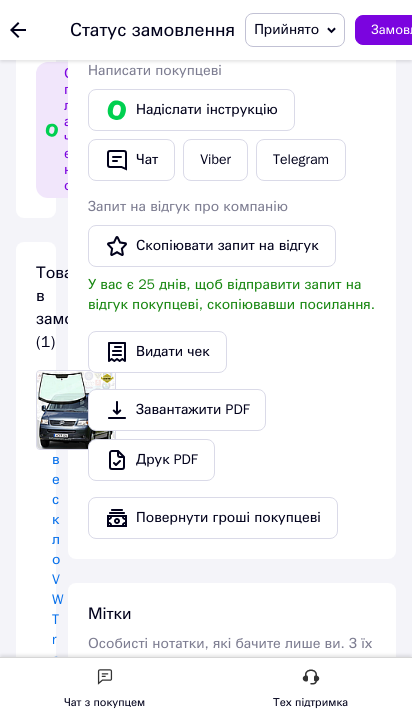 click on "Замовлення виконано" at bounding box center (440, 30) 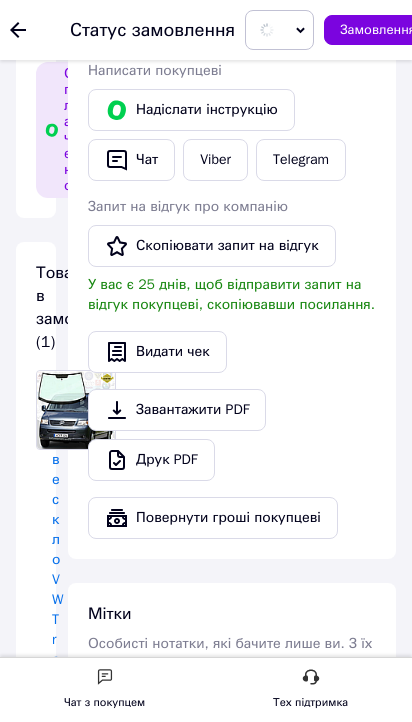 click on "Замовлення №351350266" at bounding box center [50, 30] 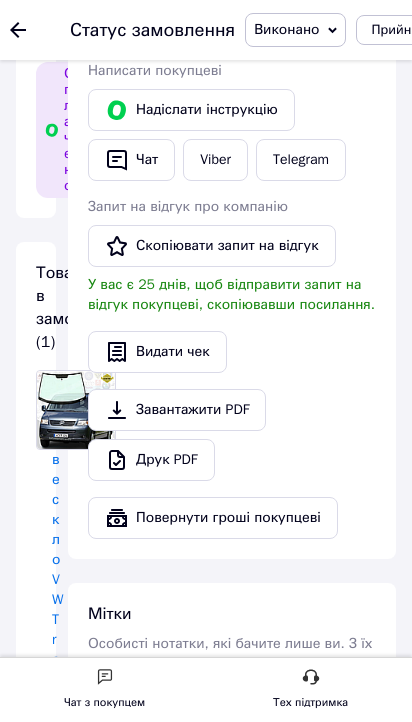click 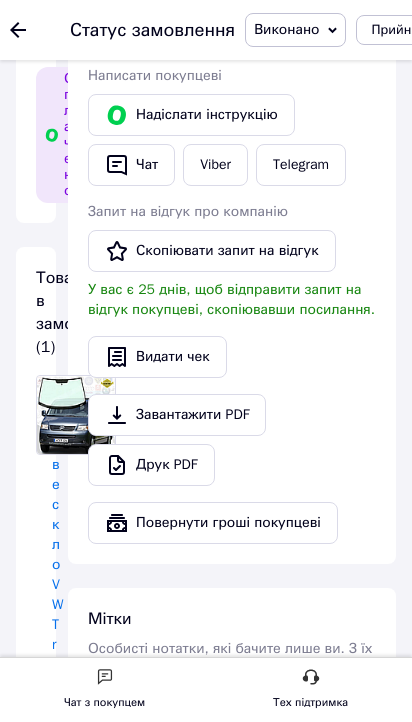 scroll, scrollTop: 400, scrollLeft: 0, axis: vertical 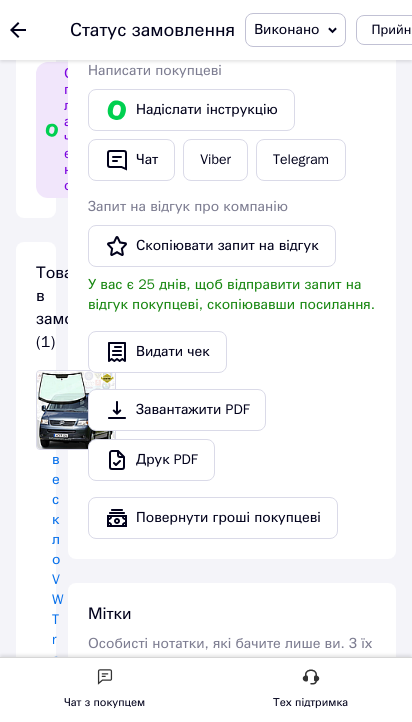 click 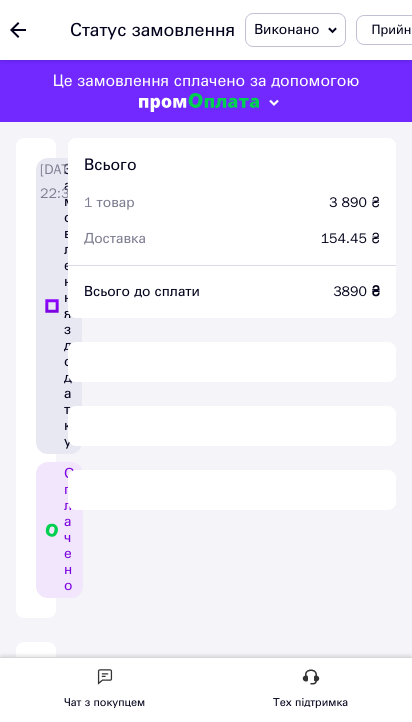 scroll, scrollTop: 307, scrollLeft: 0, axis: vertical 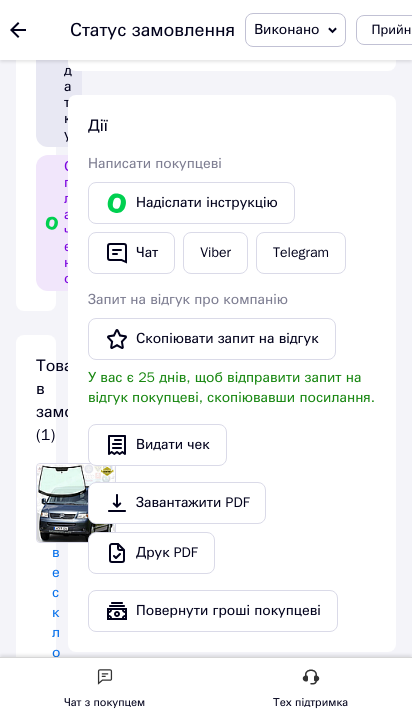 click at bounding box center (0, 0) 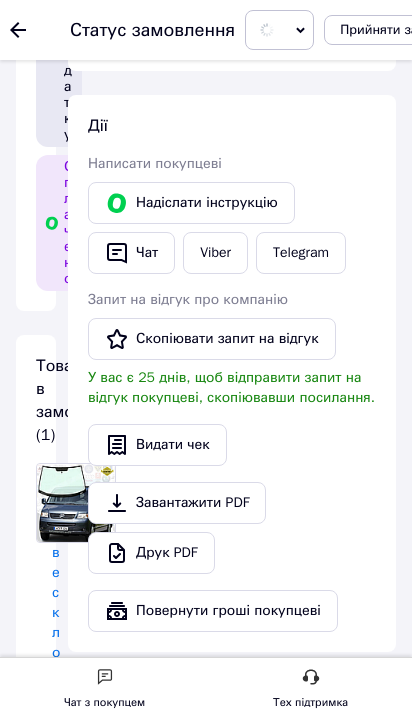 scroll, scrollTop: 1040, scrollLeft: 0, axis: vertical 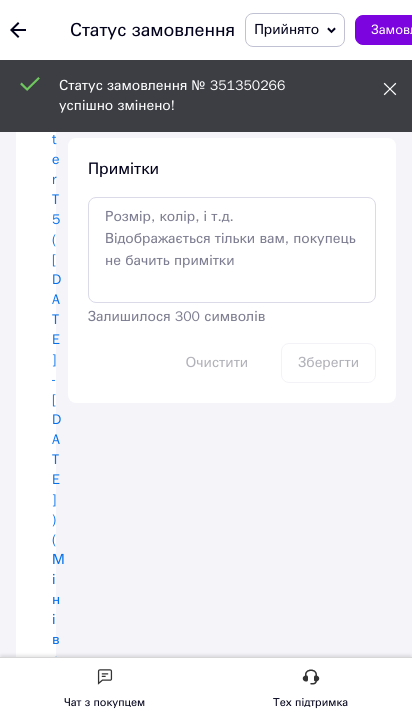 click 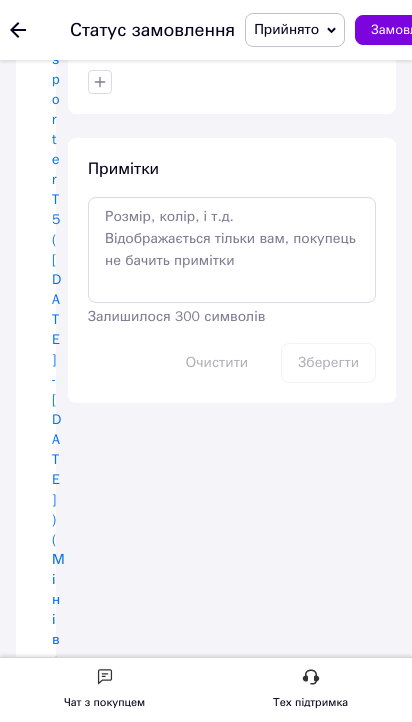 click 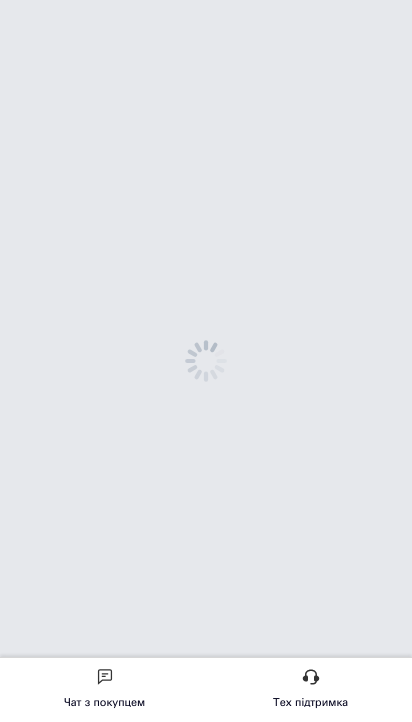 scroll, scrollTop: 0, scrollLeft: 0, axis: both 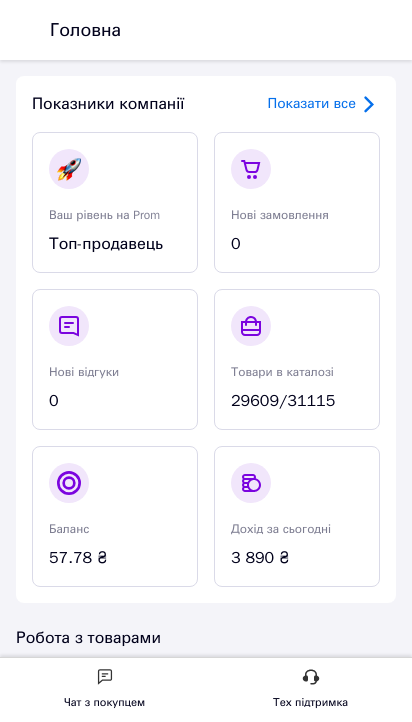 click 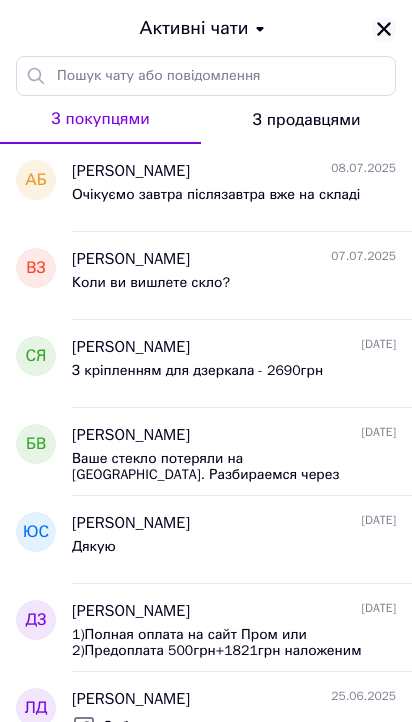 click 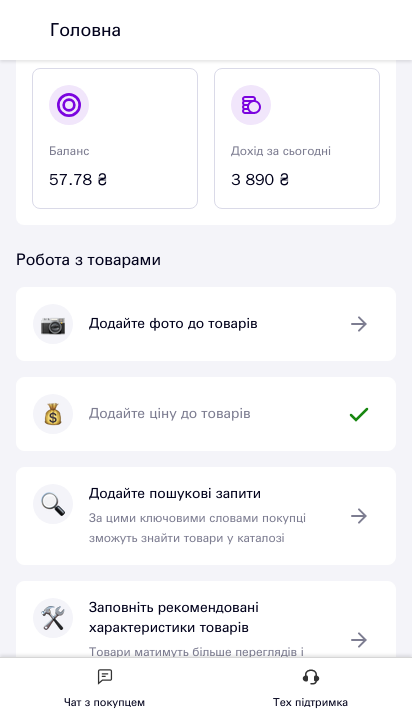 scroll, scrollTop: 400, scrollLeft: 0, axis: vertical 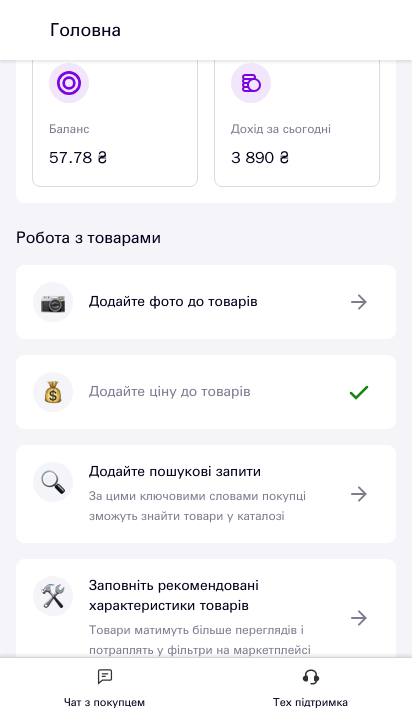 click 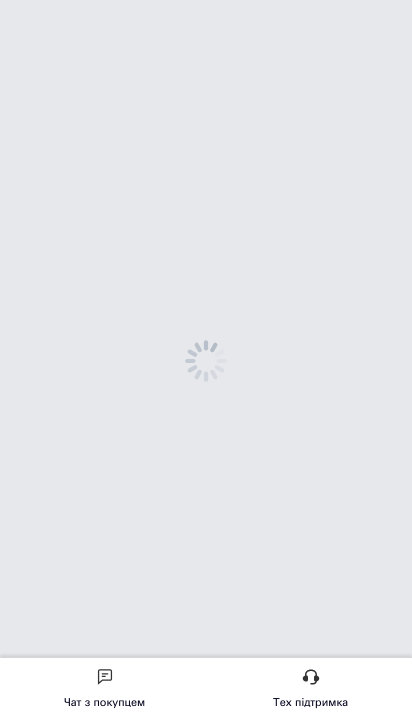 scroll, scrollTop: 0, scrollLeft: 0, axis: both 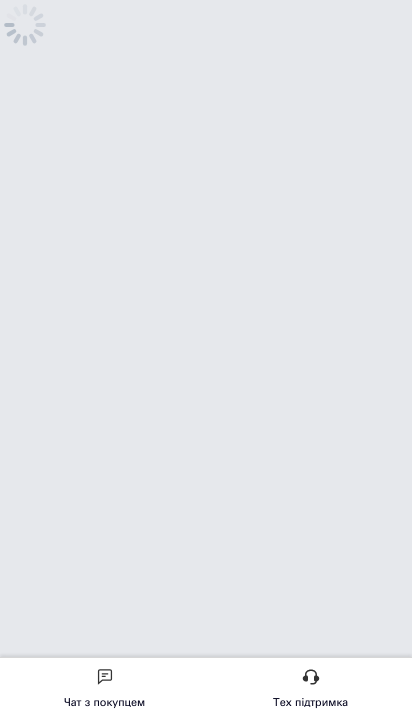 click at bounding box center (0, 0) 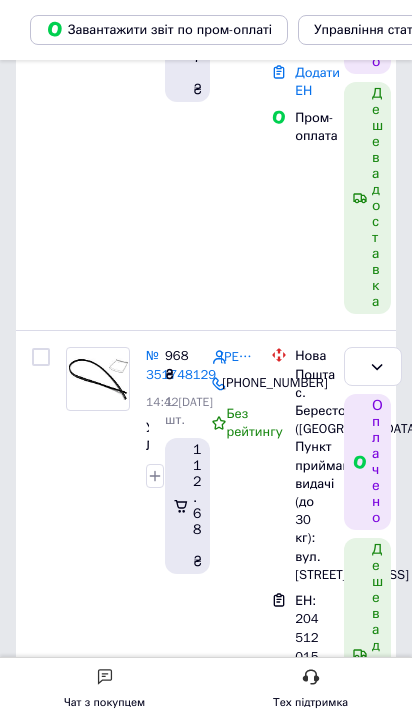 scroll, scrollTop: 600, scrollLeft: 0, axis: vertical 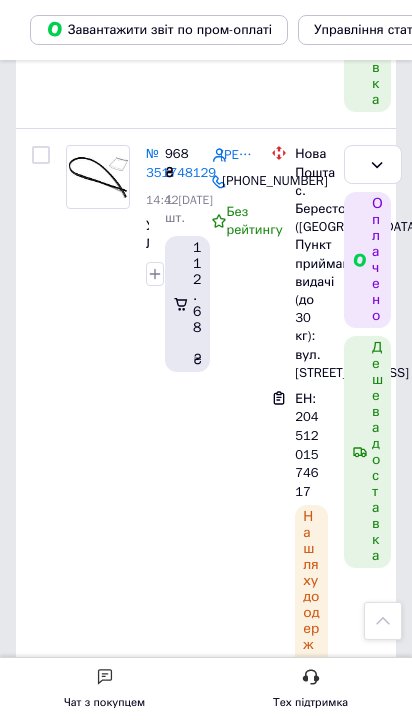 click on "№ 351350266" at bounding box center [181, 867] 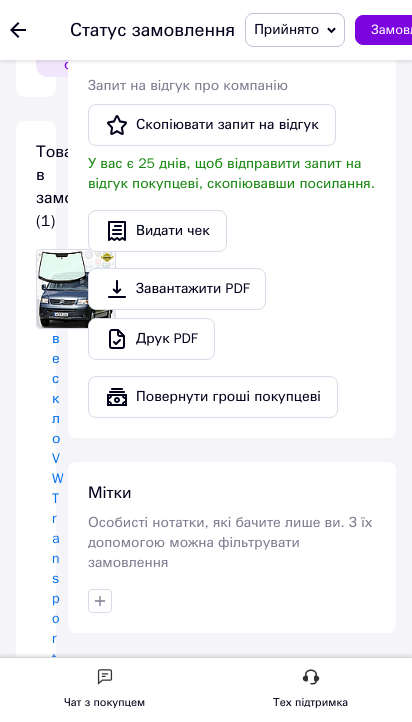 scroll, scrollTop: 400, scrollLeft: 0, axis: vertical 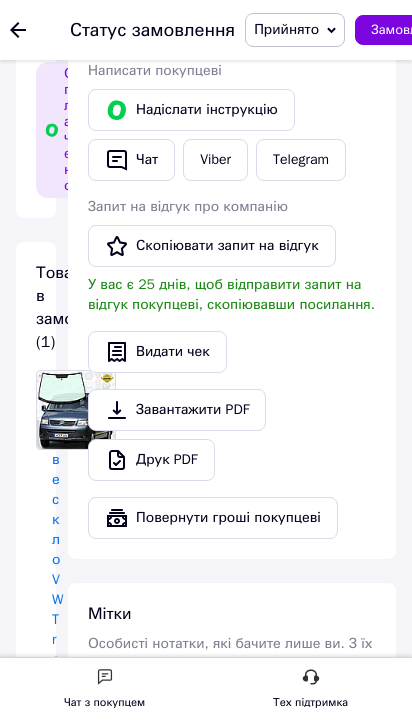 click on "Редагувати" at bounding box center [99, 1813] 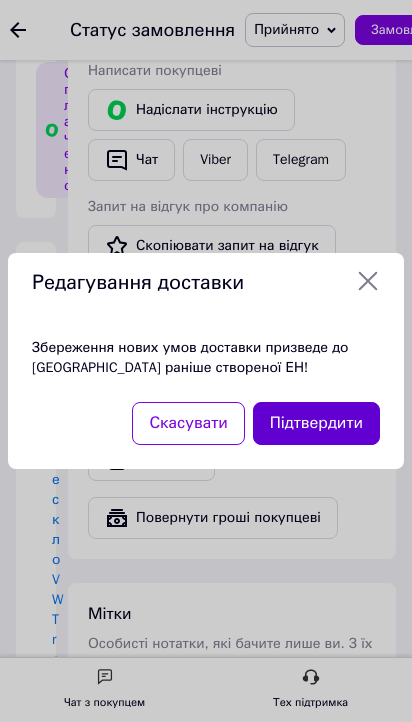 click on "Підтвердити" at bounding box center [316, 423] 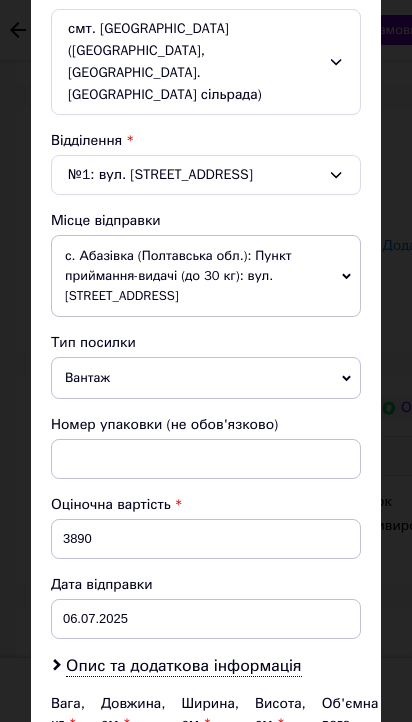 scroll, scrollTop: 743, scrollLeft: 0, axis: vertical 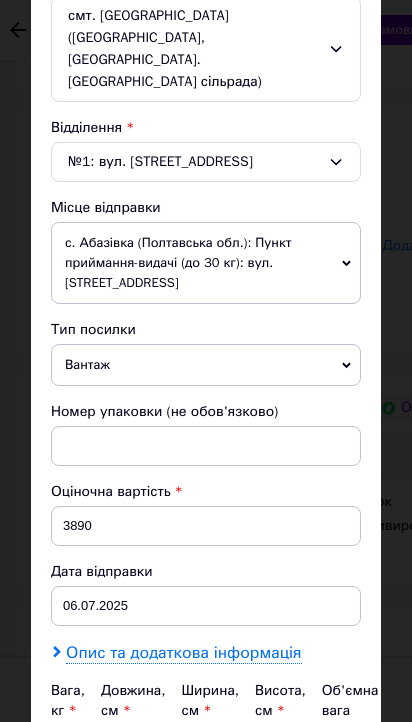 click on "Опис та додаткова інформація" at bounding box center [183, 653] 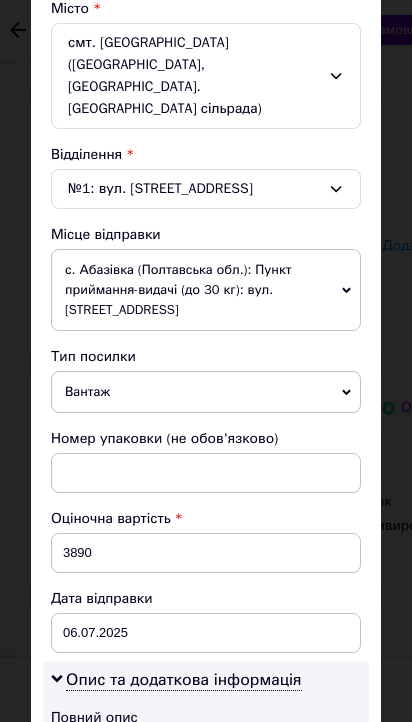 scroll, scrollTop: 667, scrollLeft: 0, axis: vertical 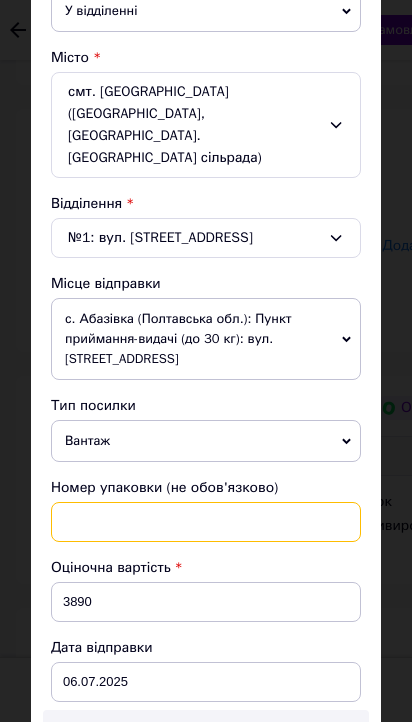 click at bounding box center [206, 522] 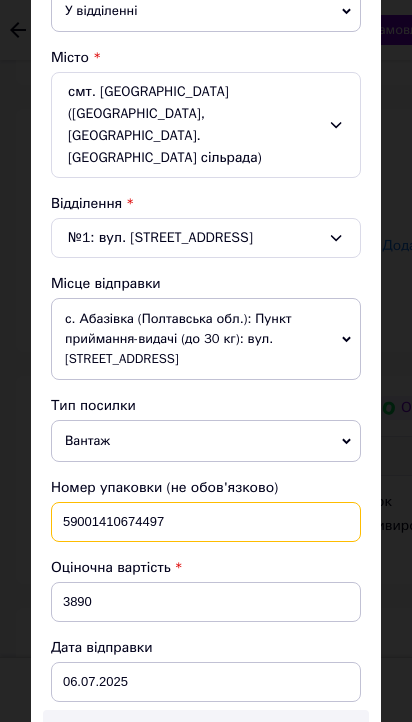 type on "59001410674497" 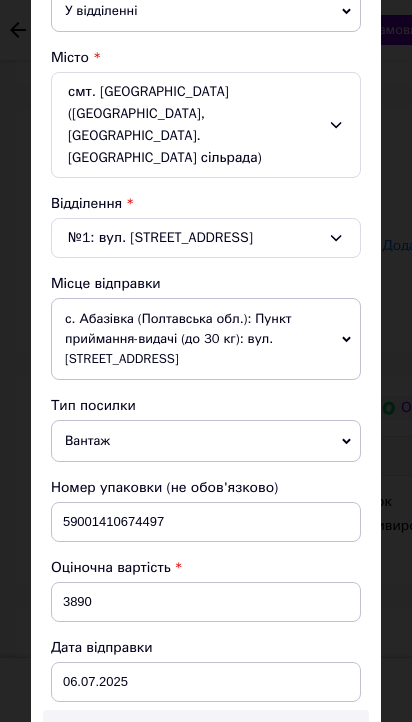 click on "Номер упаковки (не обов'язково) 59001410674497 Оціночна вартість 3890 Дата відправки 06.07.2025 < 2025 > < Июль > Пн Вт Ср Чт Пт Сб Вс 30 1 2 3 4 5 6 7 8 9 10 11 12 13 14 15 16 17 18 19 20 21 22 23 24 25 26 27 28 29 30 31 1 2 3 4 5 6 7 8 9 10" at bounding box center (206, 590) 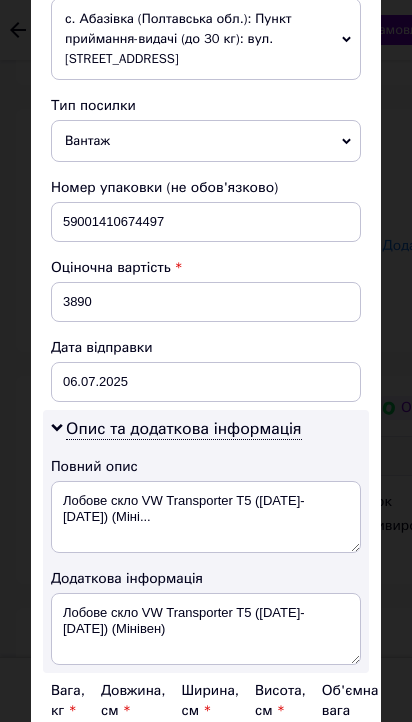 click on "Зберегти" at bounding box center (312, 846) 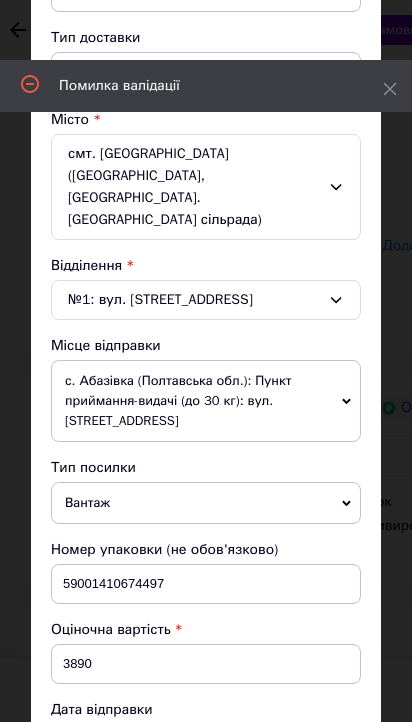 scroll, scrollTop: 567, scrollLeft: 0, axis: vertical 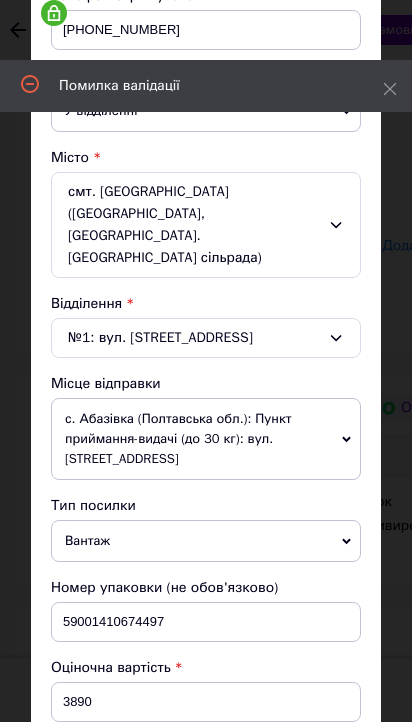 drag, startPoint x: 547, startPoint y: 453, endPoint x: 302, endPoint y: 453, distance: 245 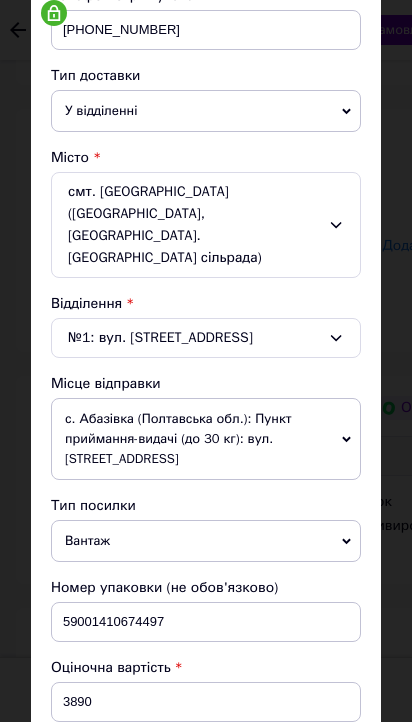 click at bounding box center [206, 361] 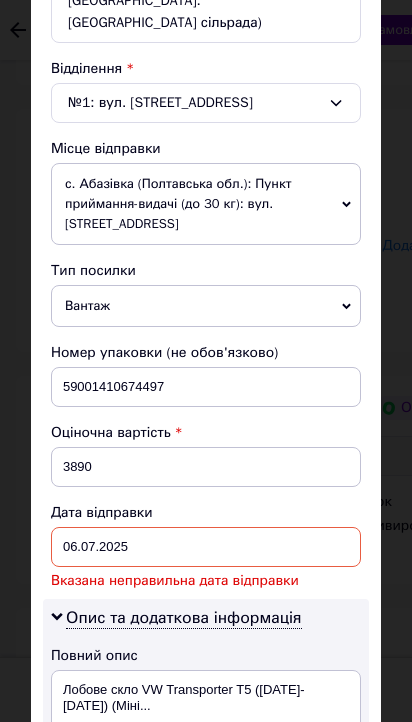 scroll, scrollTop: 991, scrollLeft: 0, axis: vertical 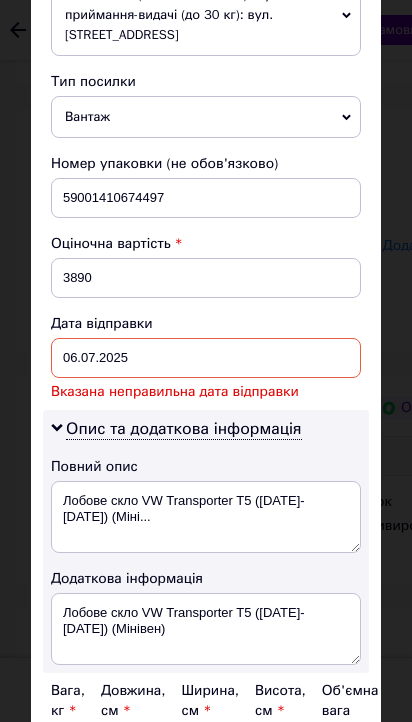 click on "Скасувати" at bounding box center [196, 846] 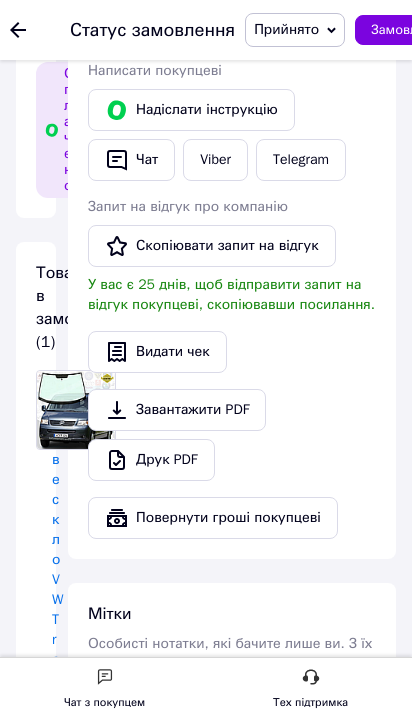 click 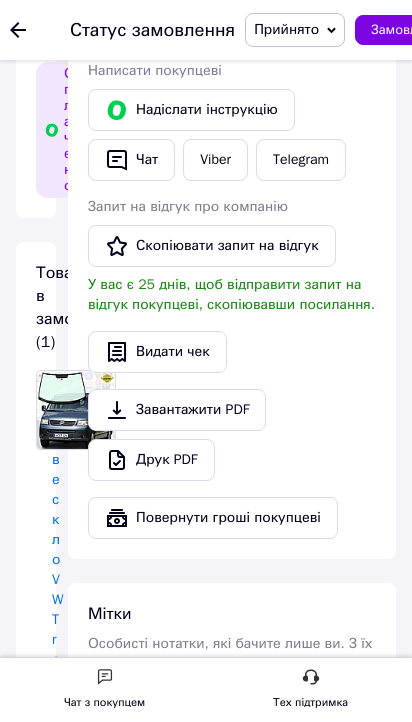 scroll, scrollTop: 0, scrollLeft: 0, axis: both 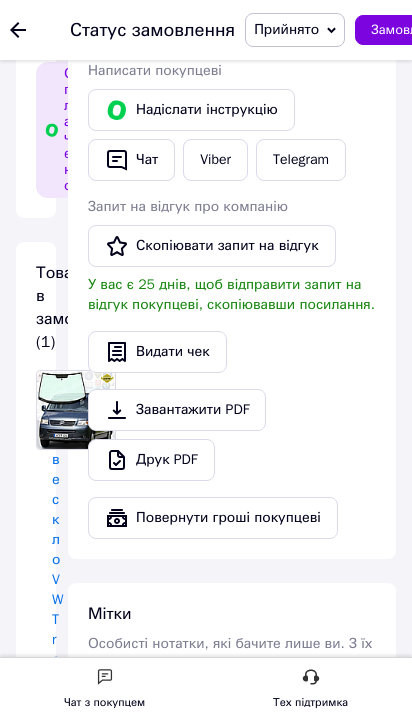 click on "Функціонал особистого кабінету" at bounding box center (0, 0) 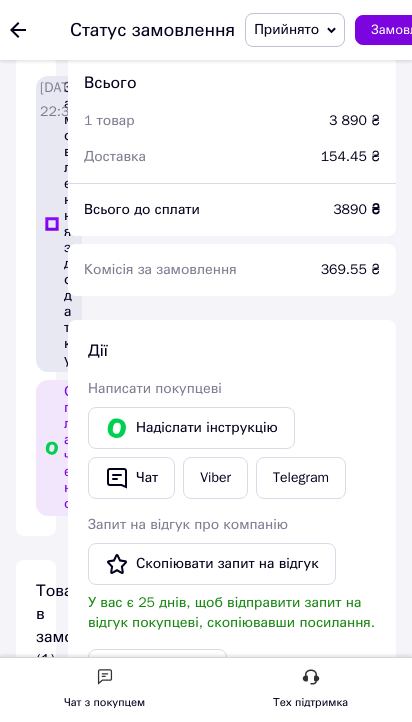 scroll, scrollTop: 200, scrollLeft: 0, axis: vertical 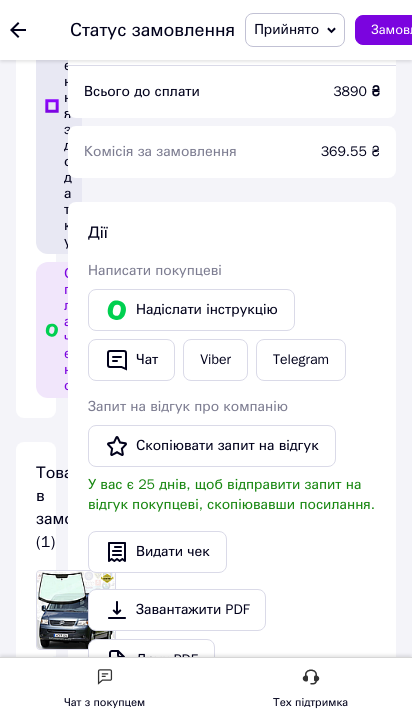 click 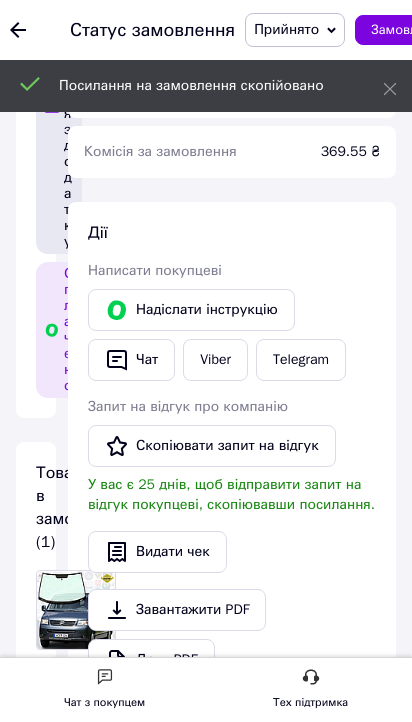 click on "Добрый день!
Нужно в заказе" at bounding box center (0, 0) 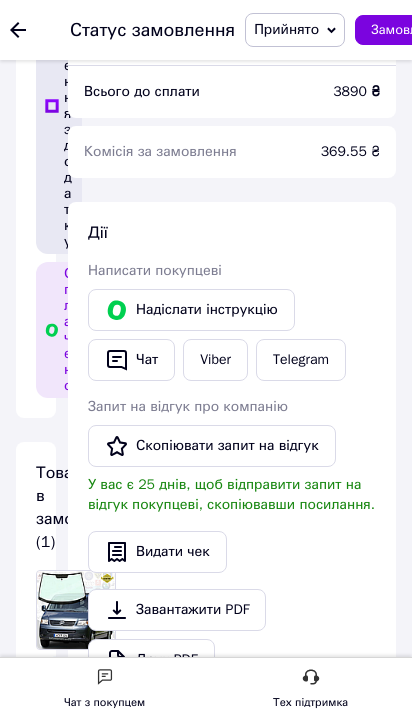 drag, startPoint x: 1207, startPoint y: 317, endPoint x: 961, endPoint y: 323, distance: 246.07317 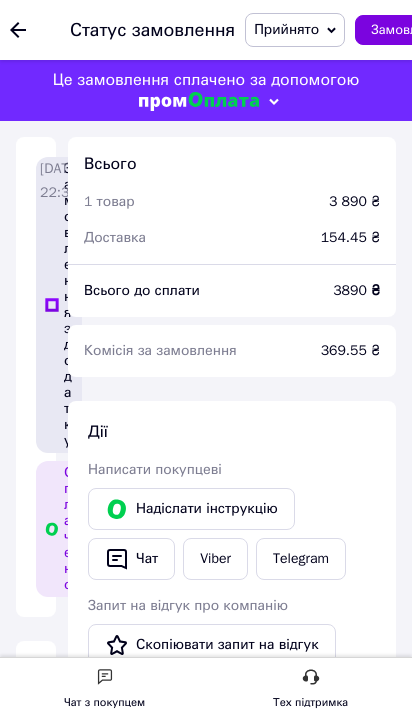 scroll, scrollTop: 0, scrollLeft: 0, axis: both 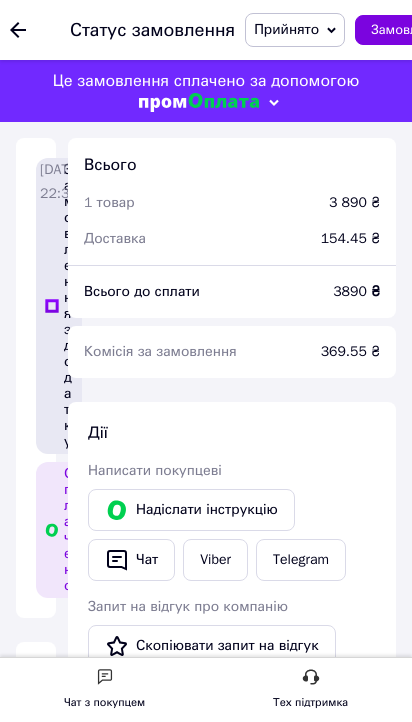 click on "Замовлення" at bounding box center (-119, 220) 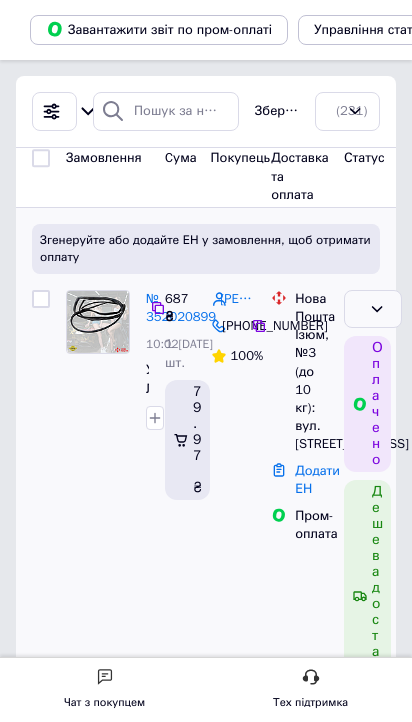 click on "Оплачено" at bounding box center [373, 309] 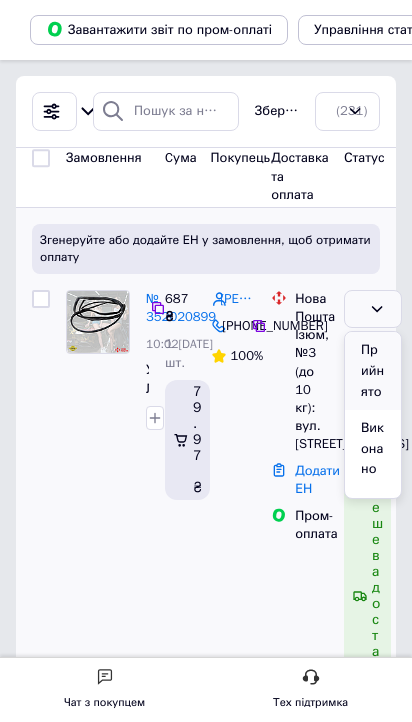 click on "Прийнято" at bounding box center [373, 371] 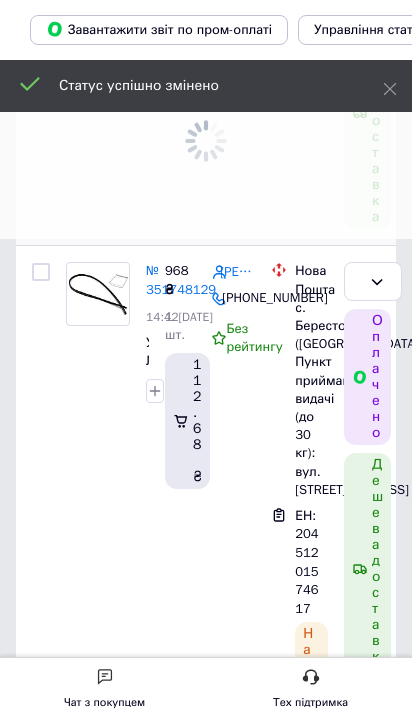 scroll, scrollTop: 500, scrollLeft: 0, axis: vertical 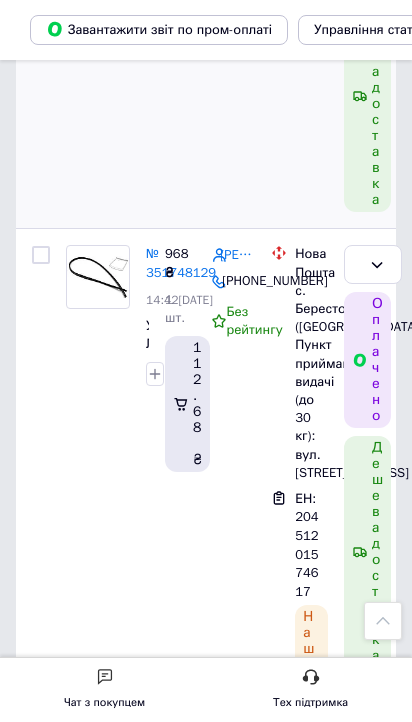 click on "№ 351350266" at bounding box center (181, 950) 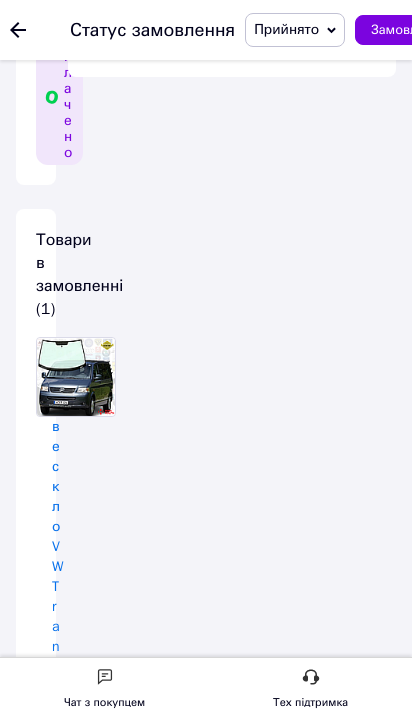 scroll, scrollTop: 500, scrollLeft: 0, axis: vertical 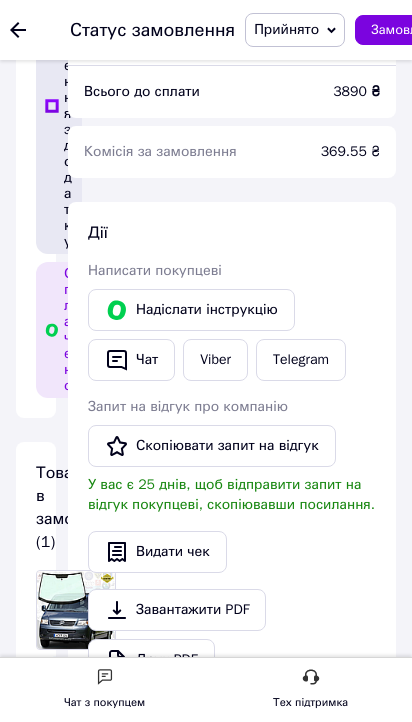 click on "Редагувати" at bounding box center [99, 2013] 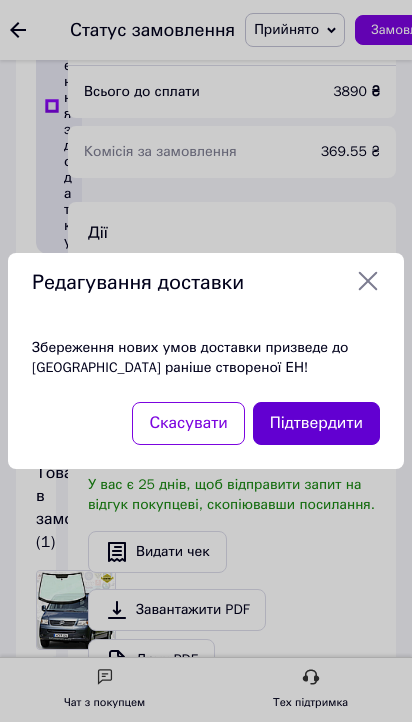 click on "Підтвердити" at bounding box center [316, 423] 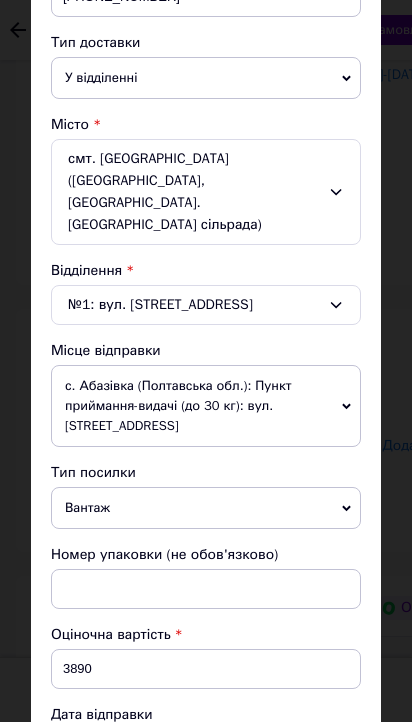 scroll, scrollTop: 700, scrollLeft: 0, axis: vertical 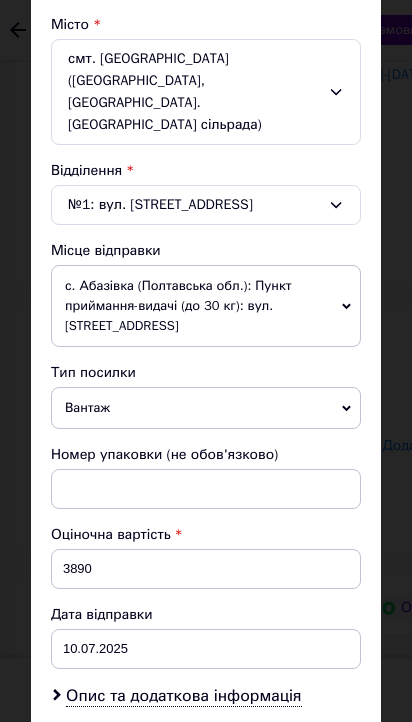 click on "Зберегти" at bounding box center [312, 889] 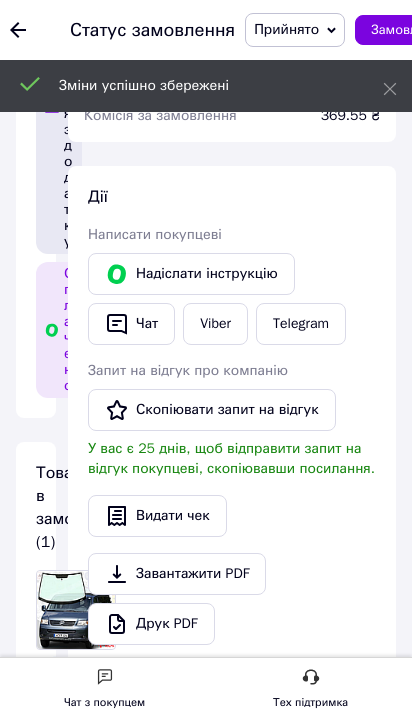 scroll, scrollTop: 128, scrollLeft: 0, axis: vertical 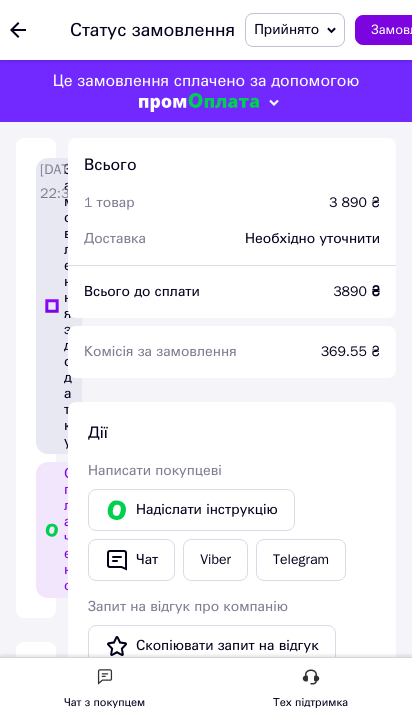 click on "Замовлення" at bounding box center (-144, 220) 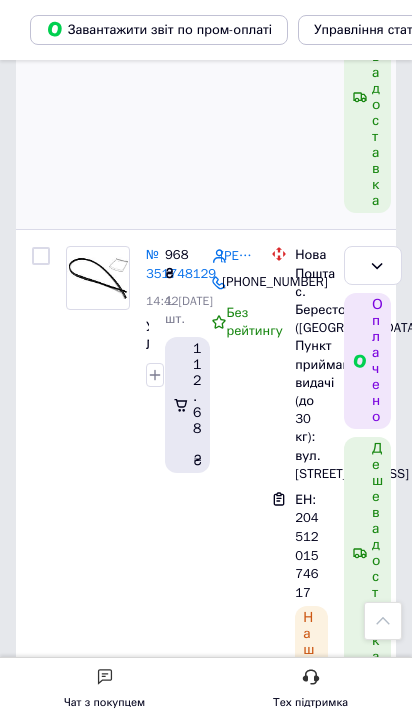 scroll, scrollTop: 500, scrollLeft: 0, axis: vertical 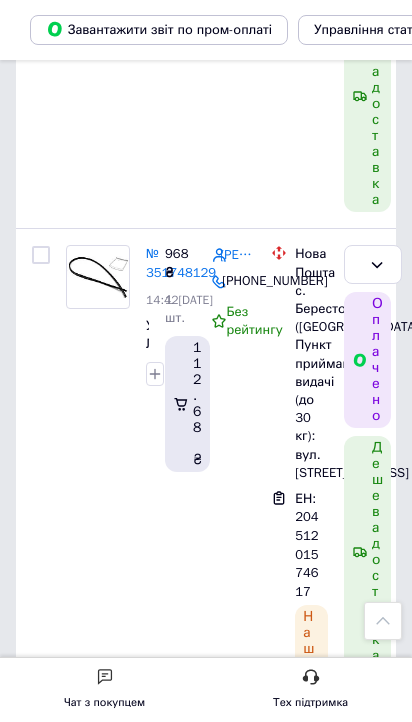 click on "Додати ЕН" at bounding box center [317, 1175] 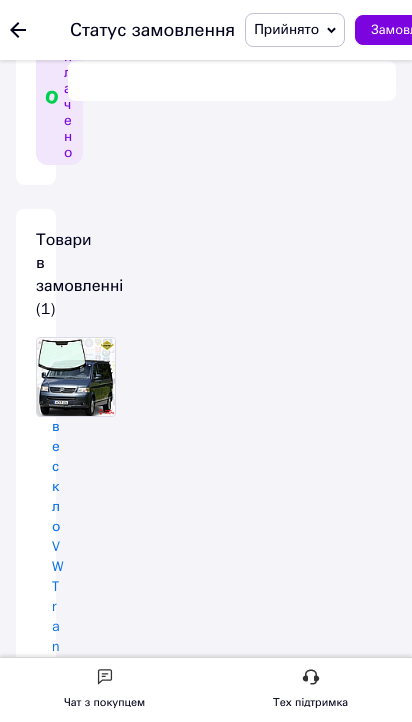 scroll, scrollTop: 500, scrollLeft: 0, axis: vertical 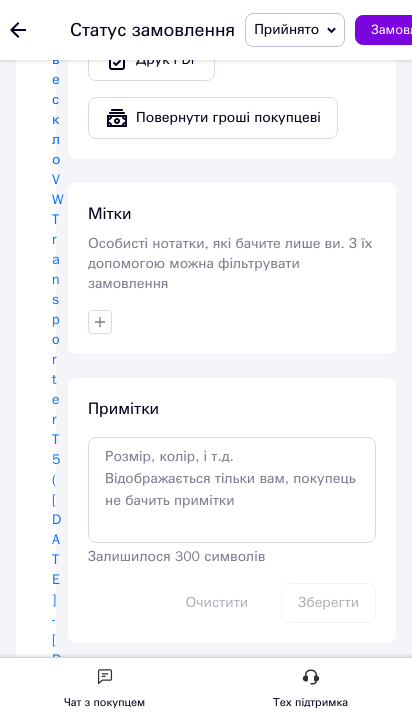 click at bounding box center [79, 2343] 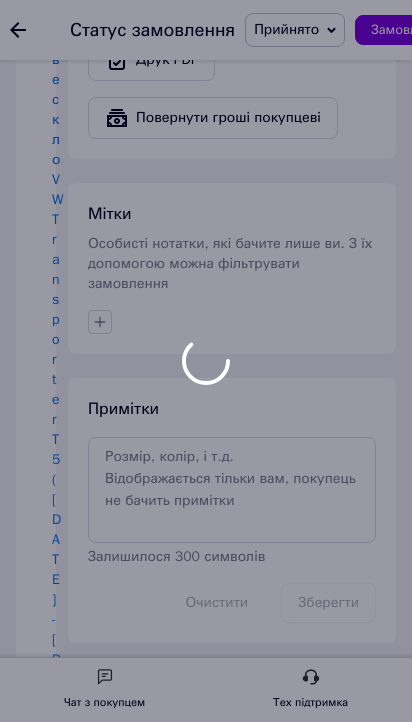 scroll, scrollTop: 176, scrollLeft: 0, axis: vertical 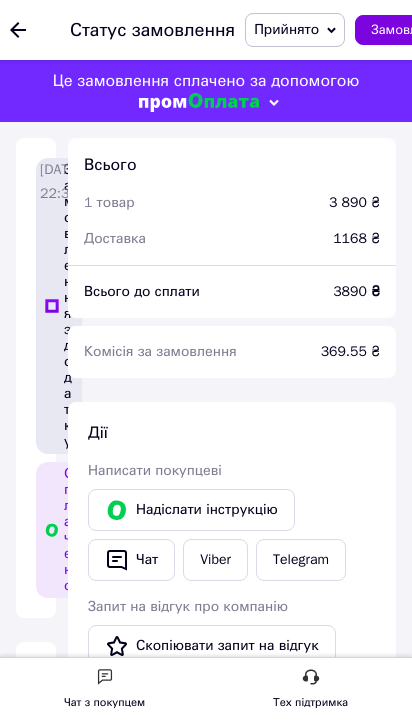click on "Замовлення" at bounding box center [-119, 220] 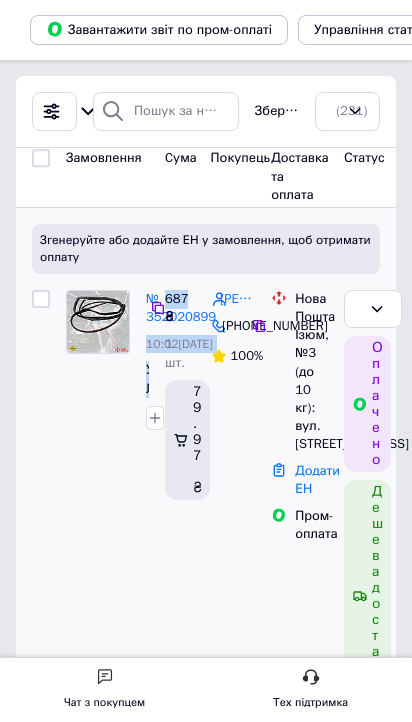 drag, startPoint x: 671, startPoint y: 297, endPoint x: 683, endPoint y: 296, distance: 12.0415945 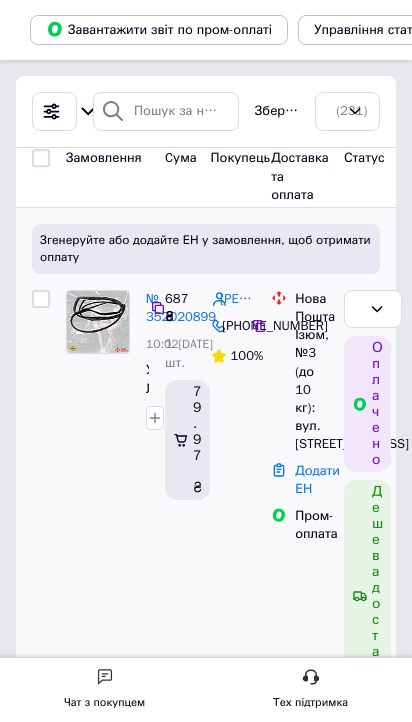 click on "№ 352020899" at bounding box center [147, 308] 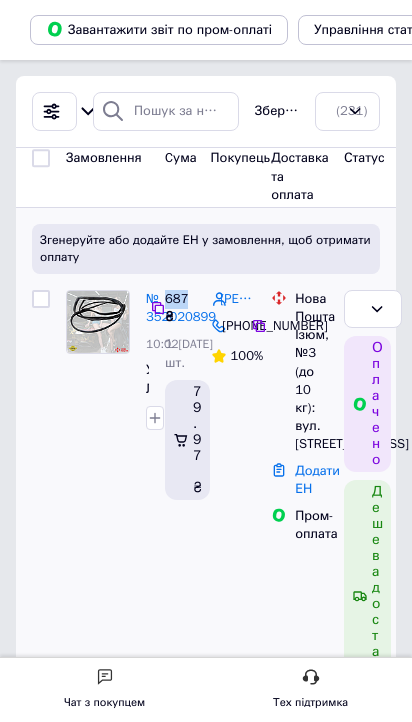 drag, startPoint x: 660, startPoint y: 295, endPoint x: 683, endPoint y: 296, distance: 23.021729 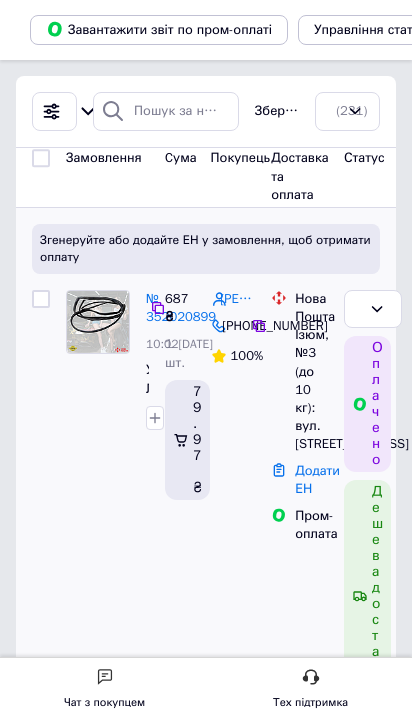 click on "687 ₴ 1 шт. 79.97 ₴" at bounding box center [180, 501] 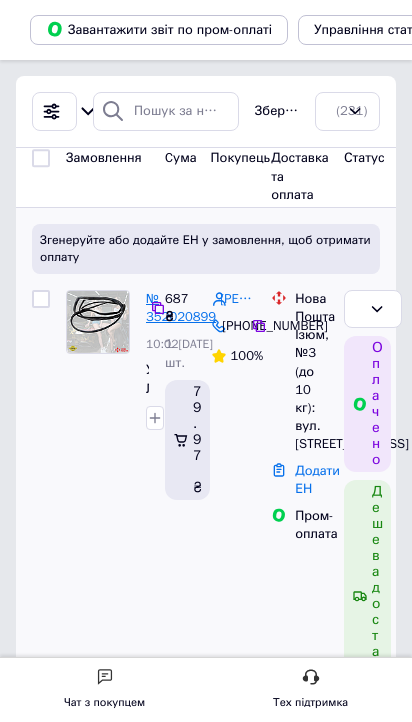 click on "№ 352020899" at bounding box center (181, 308) 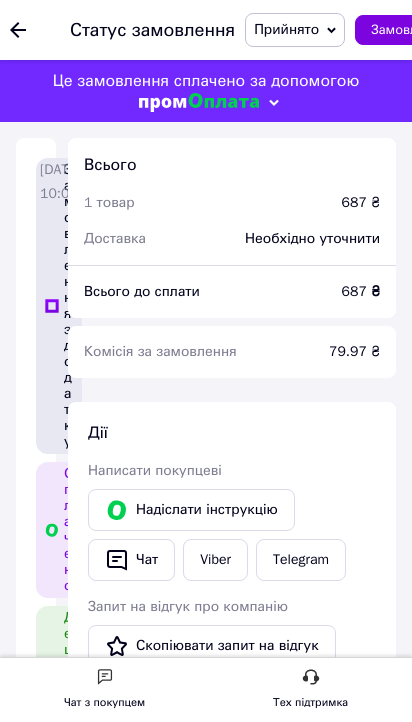 drag, startPoint x: 777, startPoint y: 380, endPoint x: 795, endPoint y: 380, distance: 18 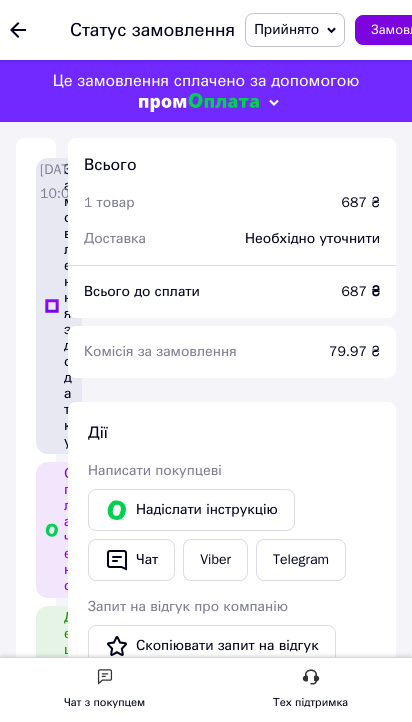 drag, startPoint x: 489, startPoint y: 339, endPoint x: 385, endPoint y: 298, distance: 111.78998 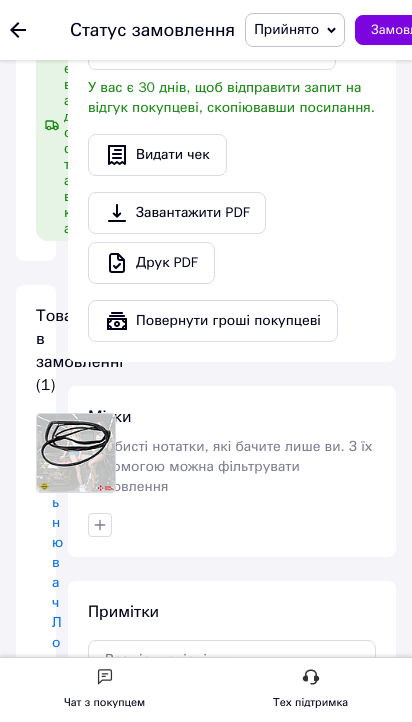 scroll, scrollTop: 600, scrollLeft: 0, axis: vertical 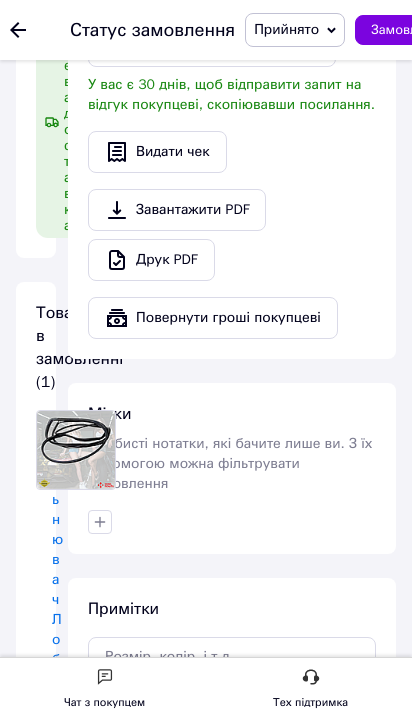 drag, startPoint x: 798, startPoint y: 347, endPoint x: 897, endPoint y: 351, distance: 99.08077 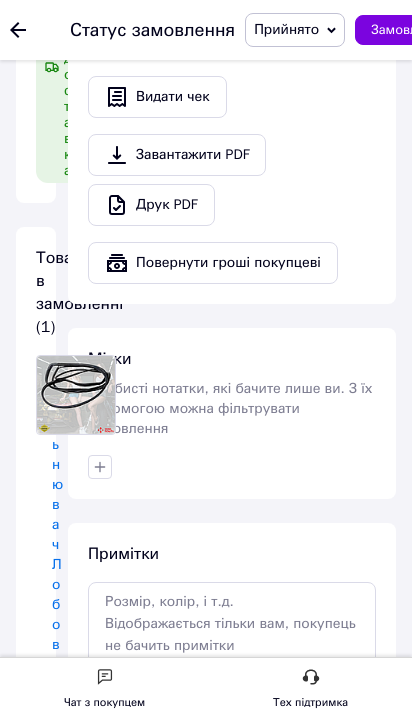 scroll, scrollTop: 800, scrollLeft: 0, axis: vertical 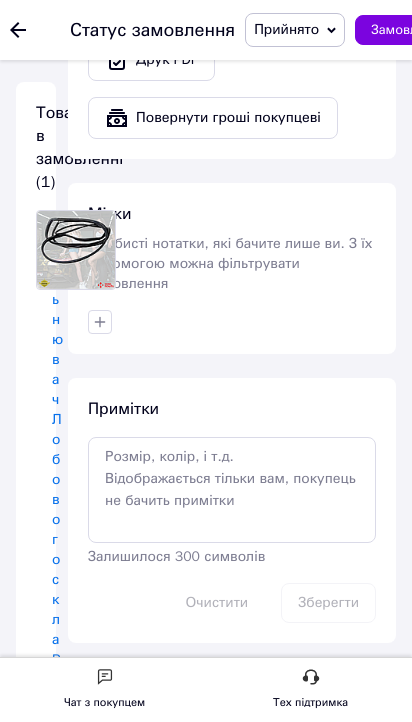 click at bounding box center (79, 3599) 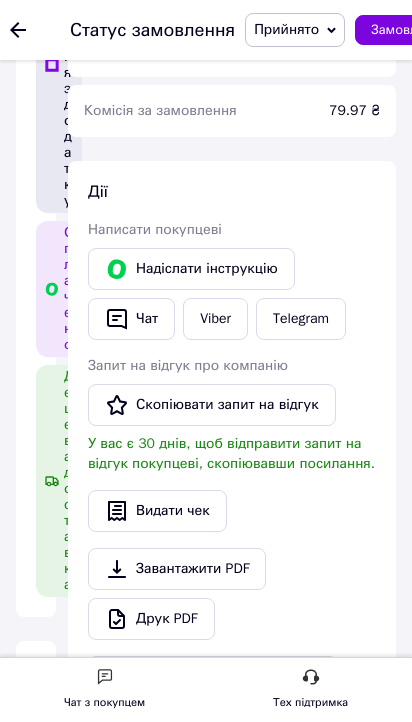 scroll, scrollTop: 300, scrollLeft: 0, axis: vertical 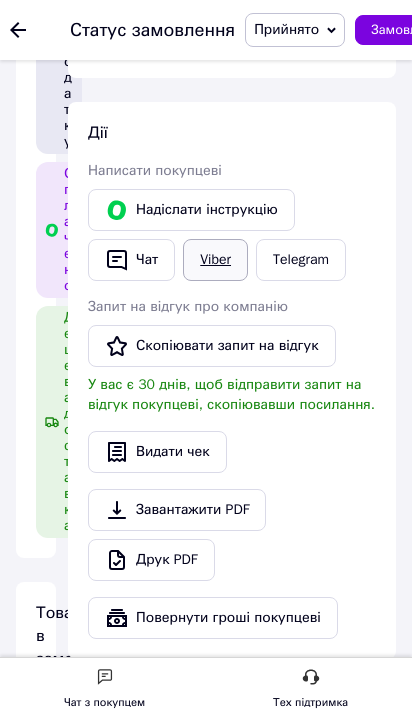 click on "Viber" at bounding box center (215, 260) 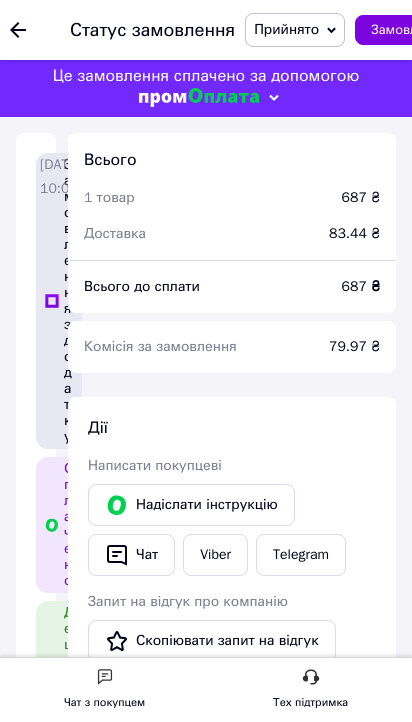 scroll, scrollTop: 0, scrollLeft: 0, axis: both 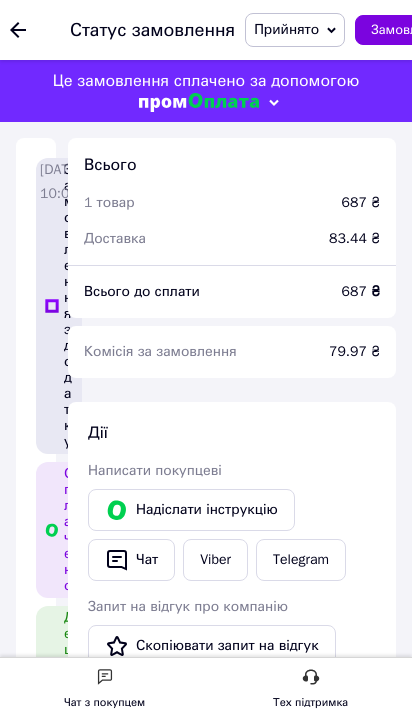 drag, startPoint x: 462, startPoint y: 348, endPoint x: 385, endPoint y: 309, distance: 86.313385 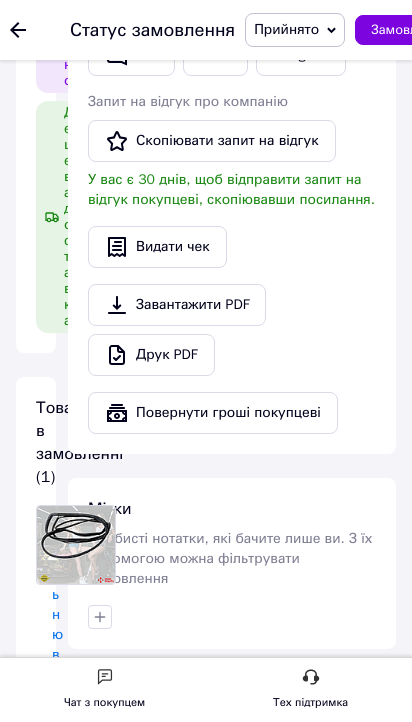 scroll, scrollTop: 700, scrollLeft: 0, axis: vertical 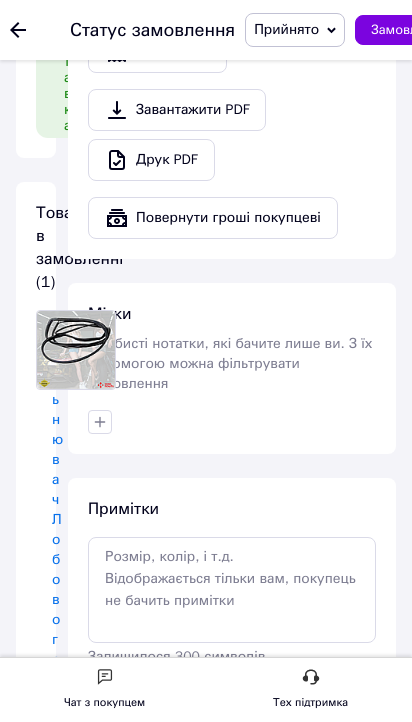 drag, startPoint x: 785, startPoint y: 407, endPoint x: 867, endPoint y: 433, distance: 86.023254 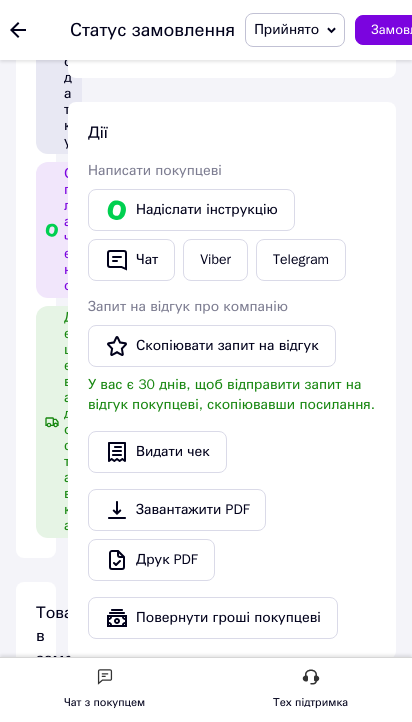 scroll, scrollTop: 0, scrollLeft: 0, axis: both 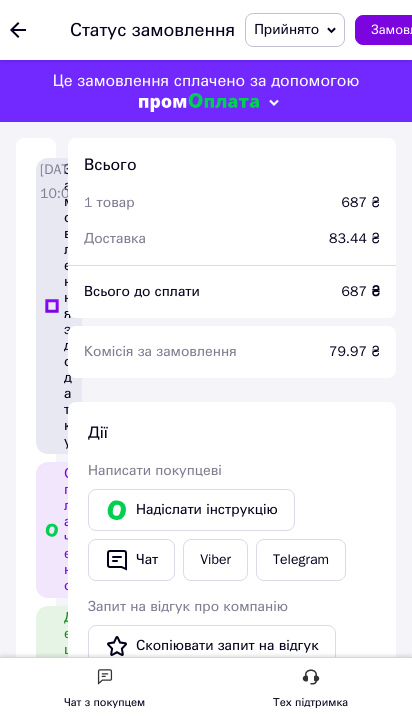 drag, startPoint x: 784, startPoint y: 385, endPoint x: 798, endPoint y: 383, distance: 14.142136 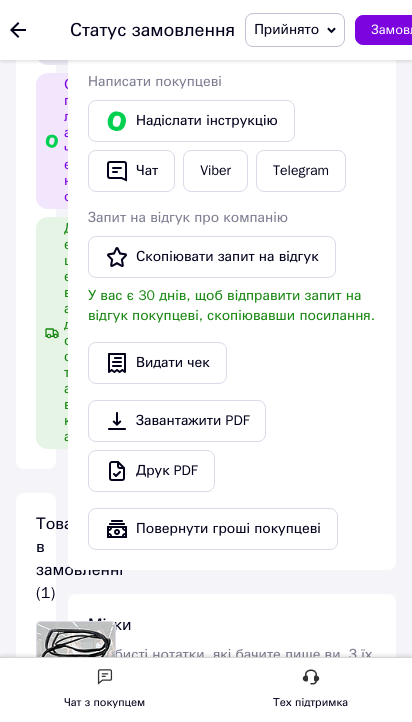 scroll, scrollTop: 200, scrollLeft: 0, axis: vertical 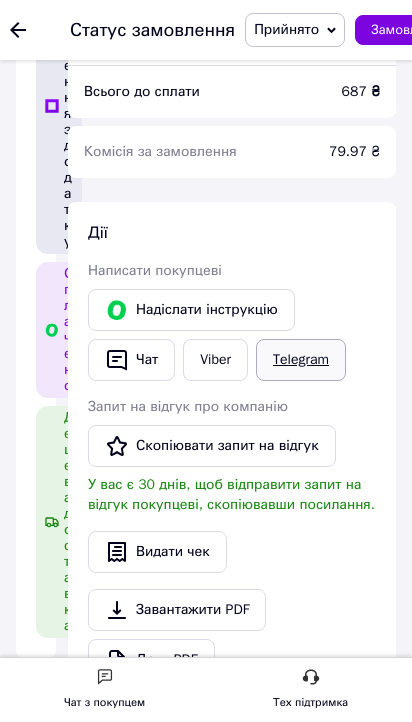 click on "Telegram" at bounding box center [301, 360] 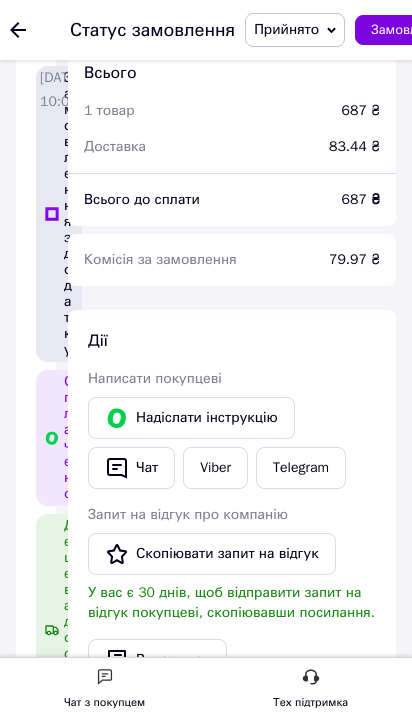 scroll, scrollTop: 0, scrollLeft: 0, axis: both 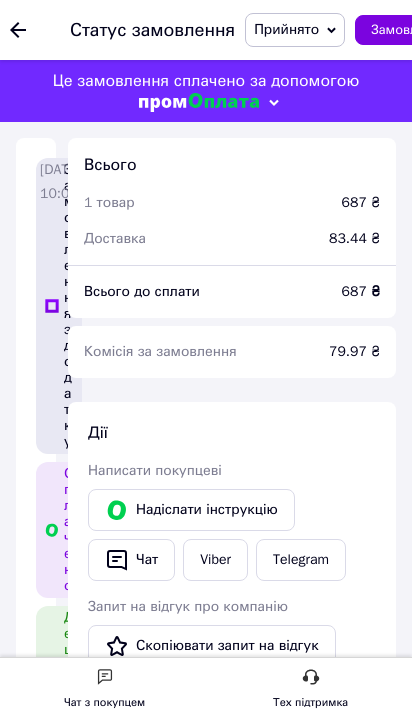 click on "Замовлення" at bounding box center (-144, 220) 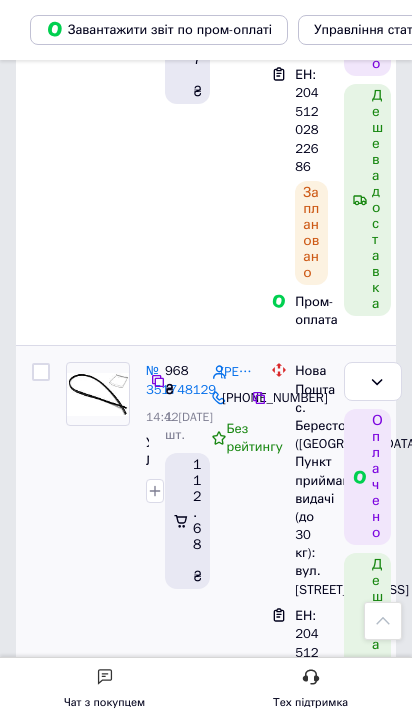 scroll, scrollTop: 400, scrollLeft: 0, axis: vertical 